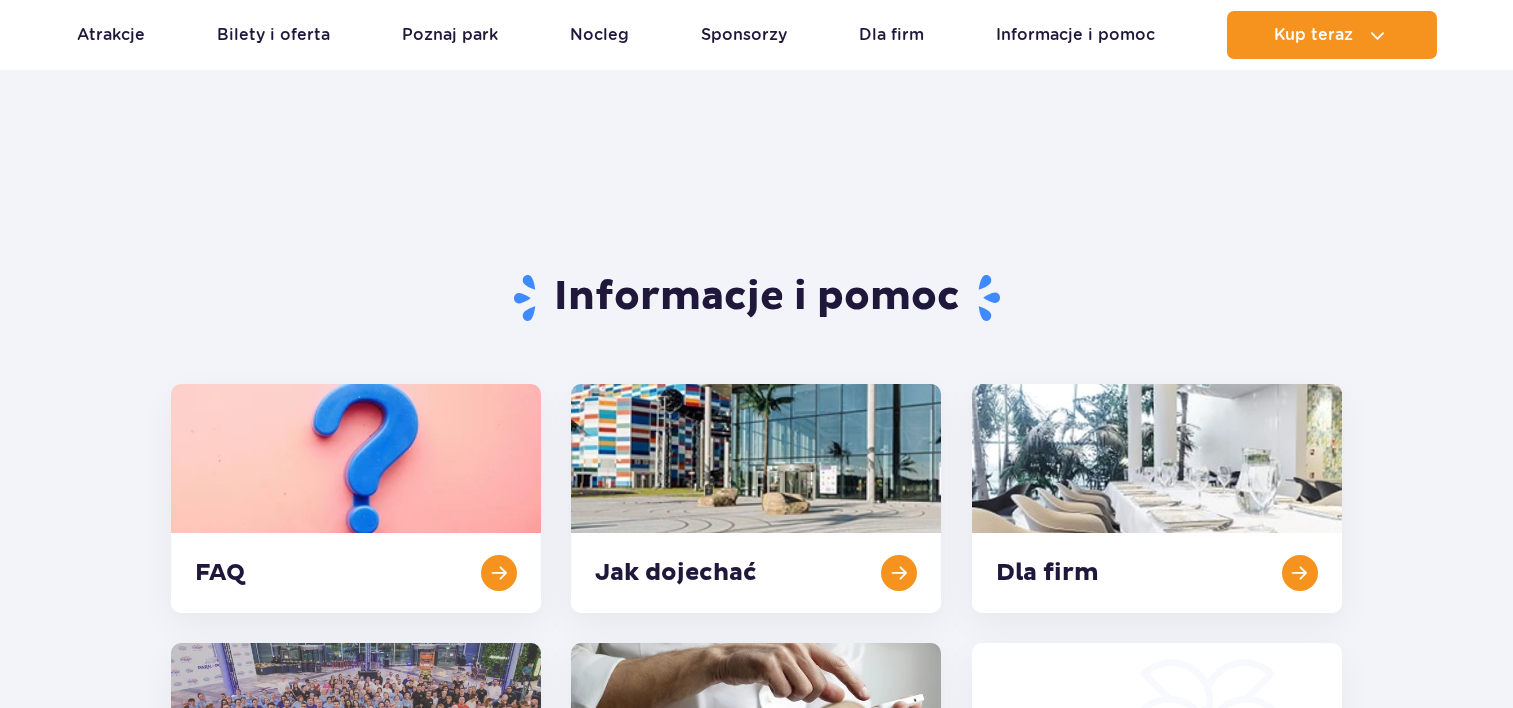 scroll, scrollTop: 248, scrollLeft: 0, axis: vertical 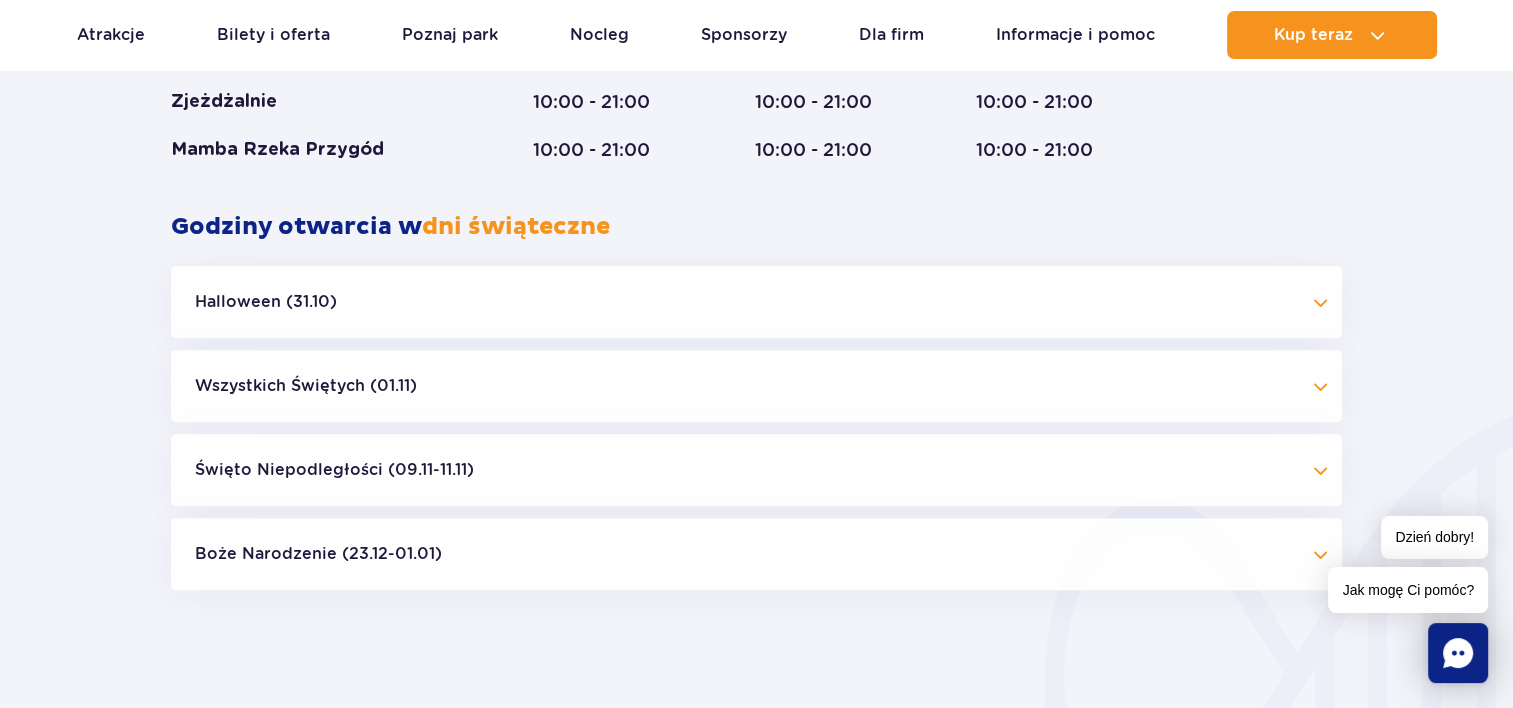 click on "Wszystkich Świętych (01.11)" at bounding box center (756, 386) 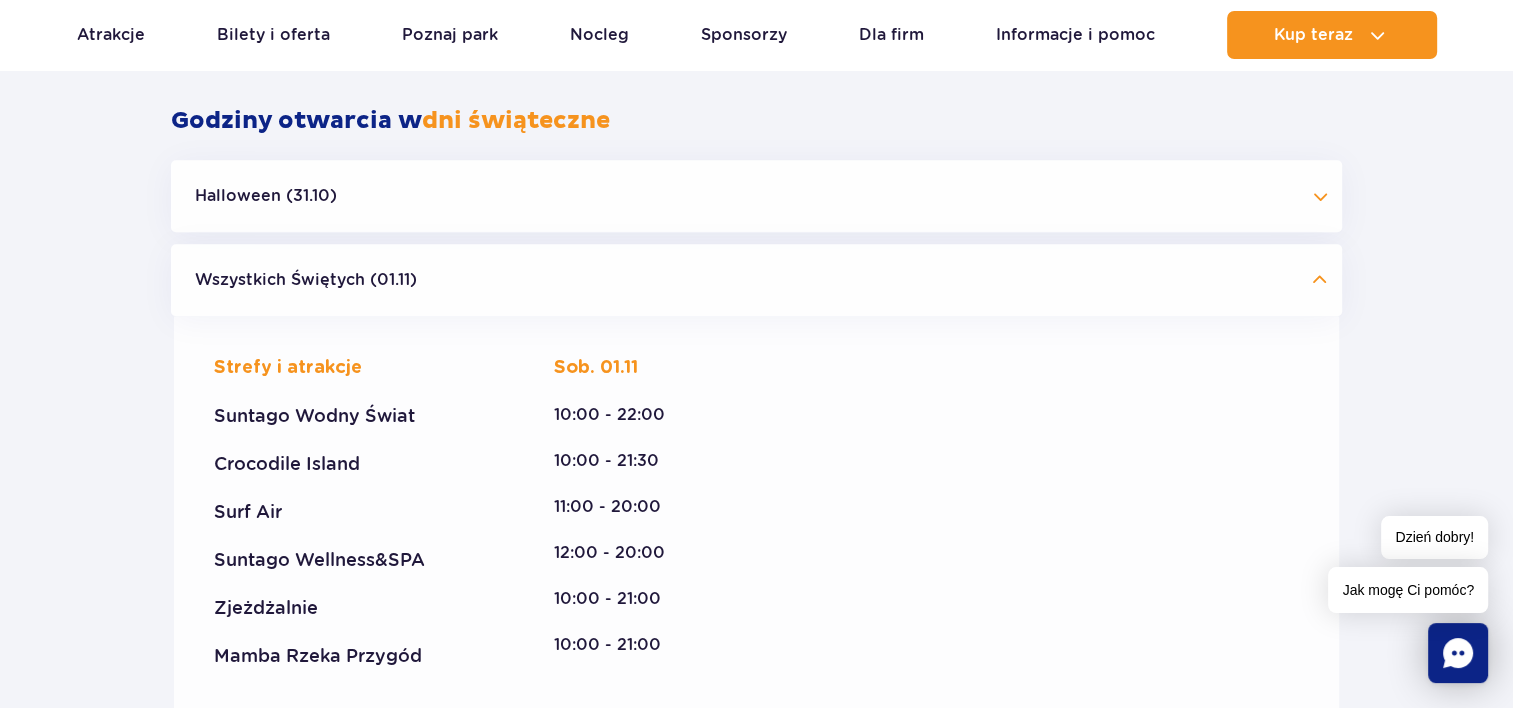 scroll, scrollTop: 1700, scrollLeft: 0, axis: vertical 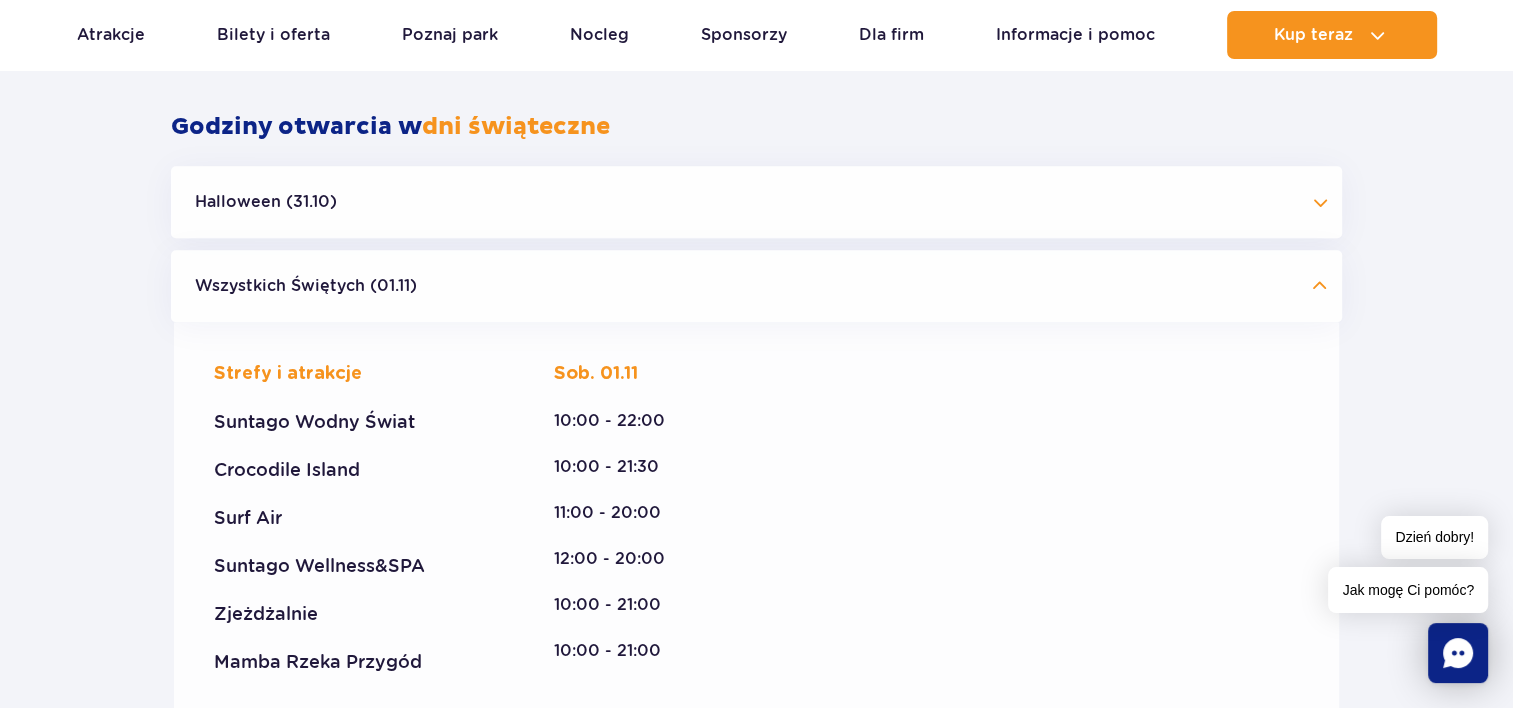 click on "Wszystkich Świętych (01.11)" at bounding box center [756, 286] 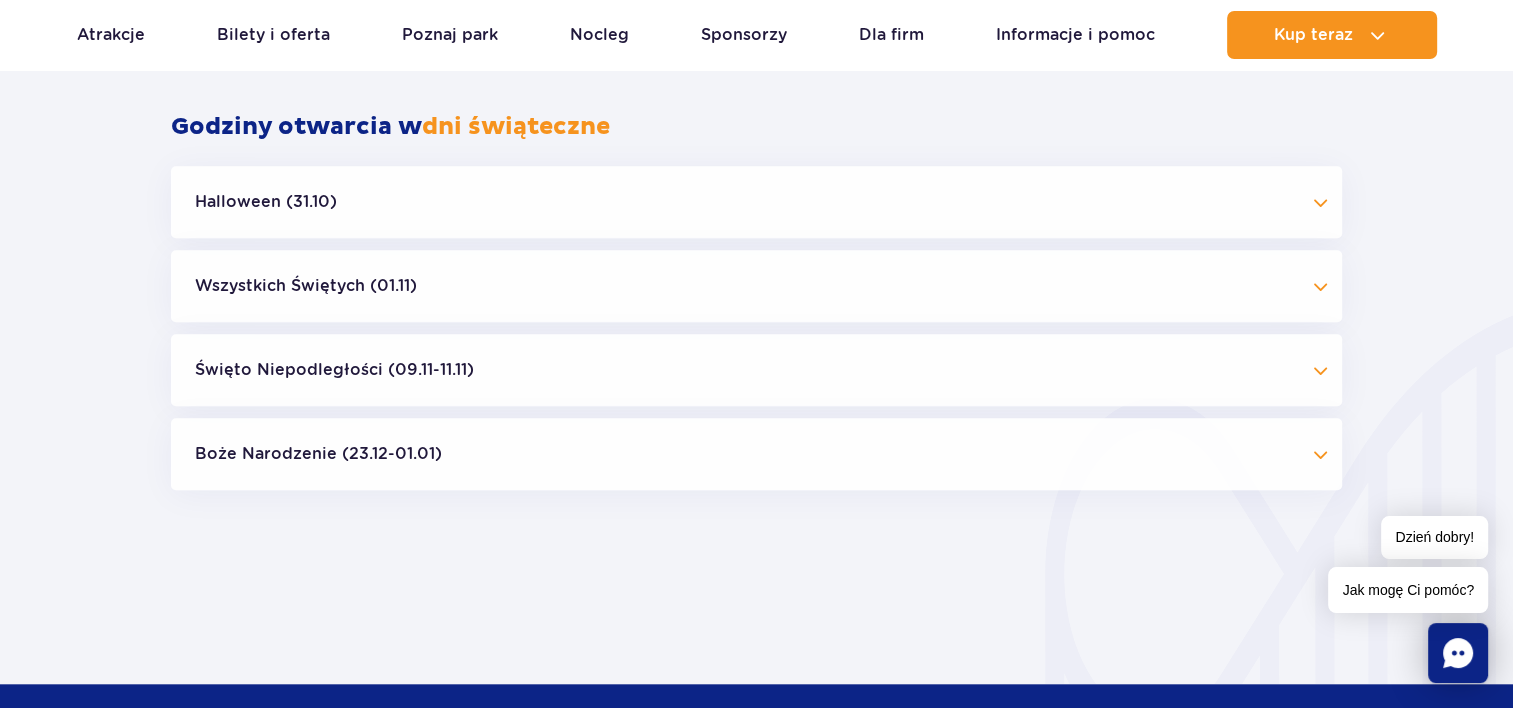 click on "Święto Niepodległości (09.11-11.11)" at bounding box center (756, 370) 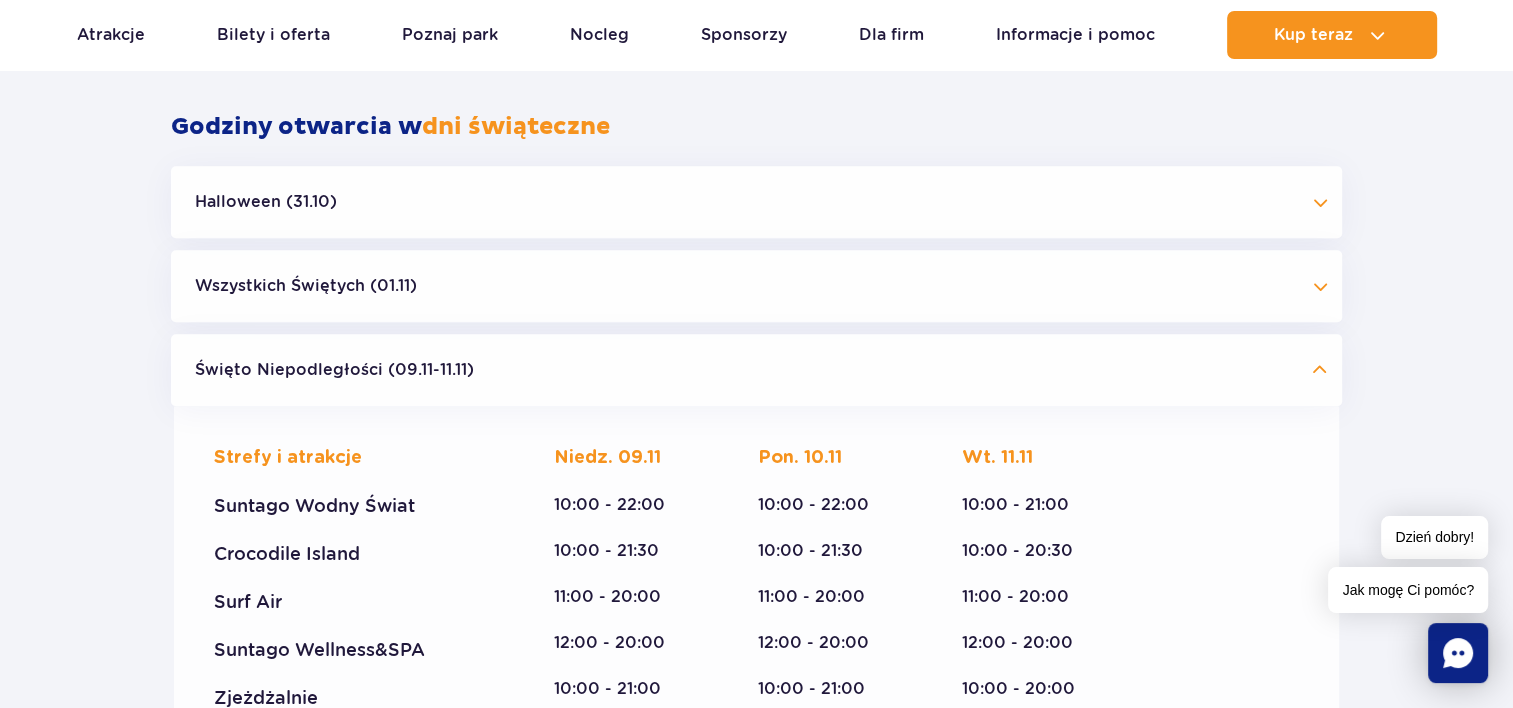 click on "Święto Niepodległości (09.11-11.11)" at bounding box center (756, 370) 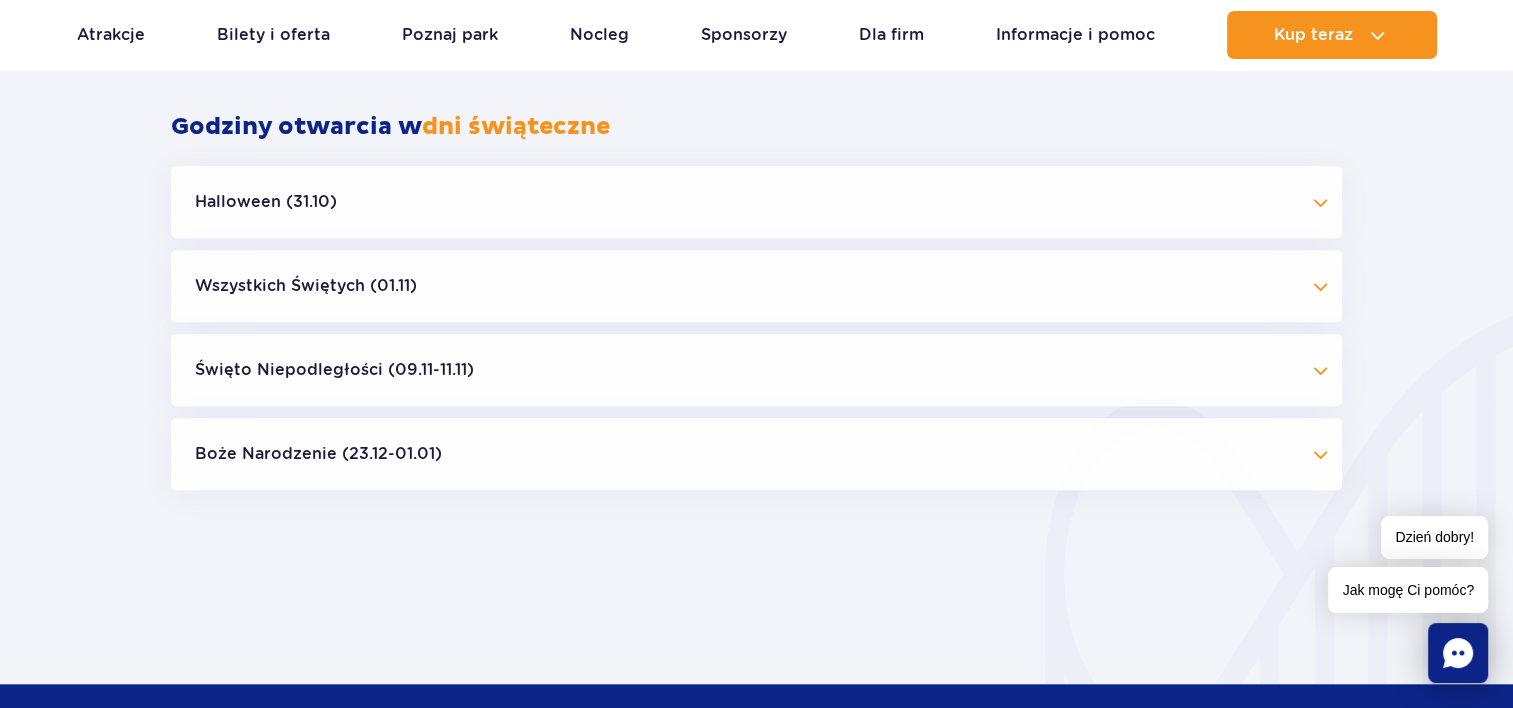 click on "Boże Narodzenie (23.12-01.01)" at bounding box center (756, 454) 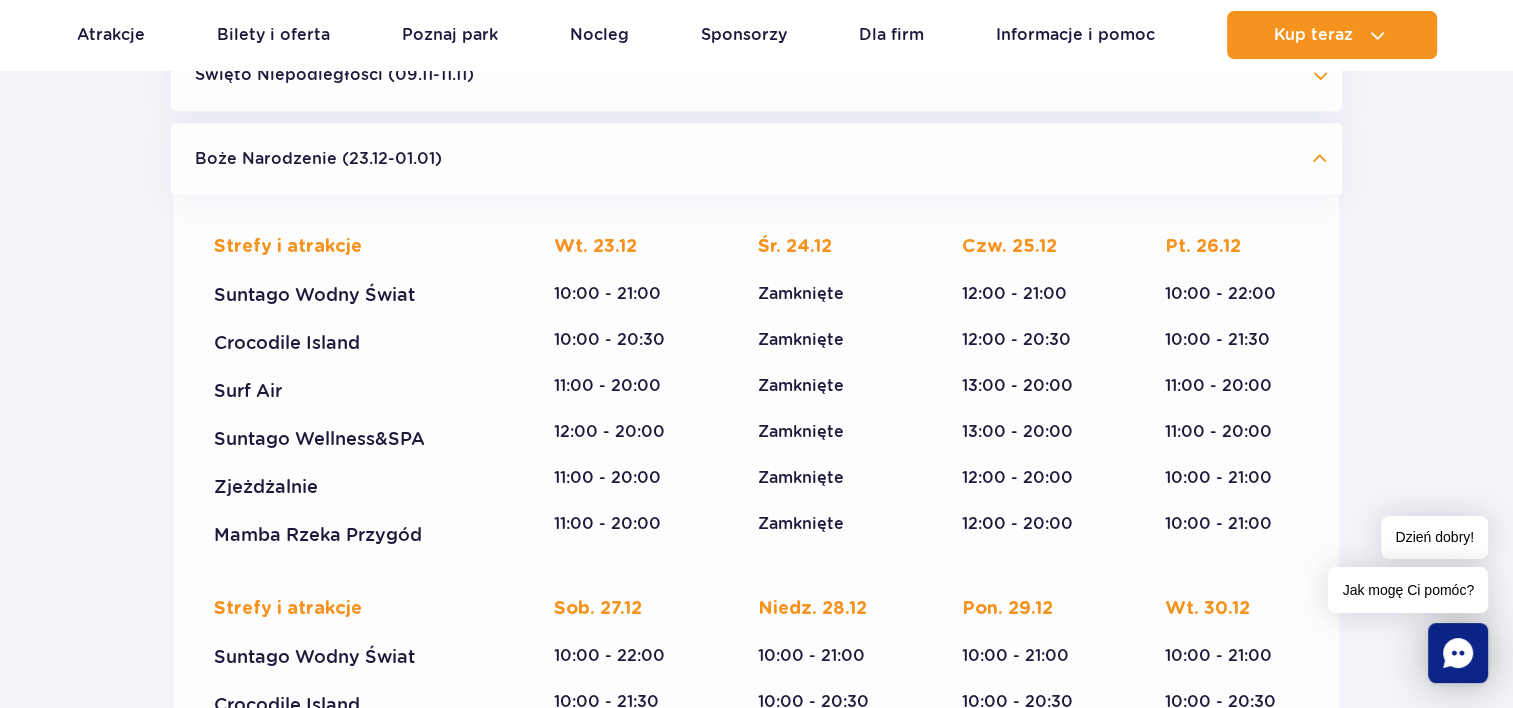 scroll, scrollTop: 2000, scrollLeft: 0, axis: vertical 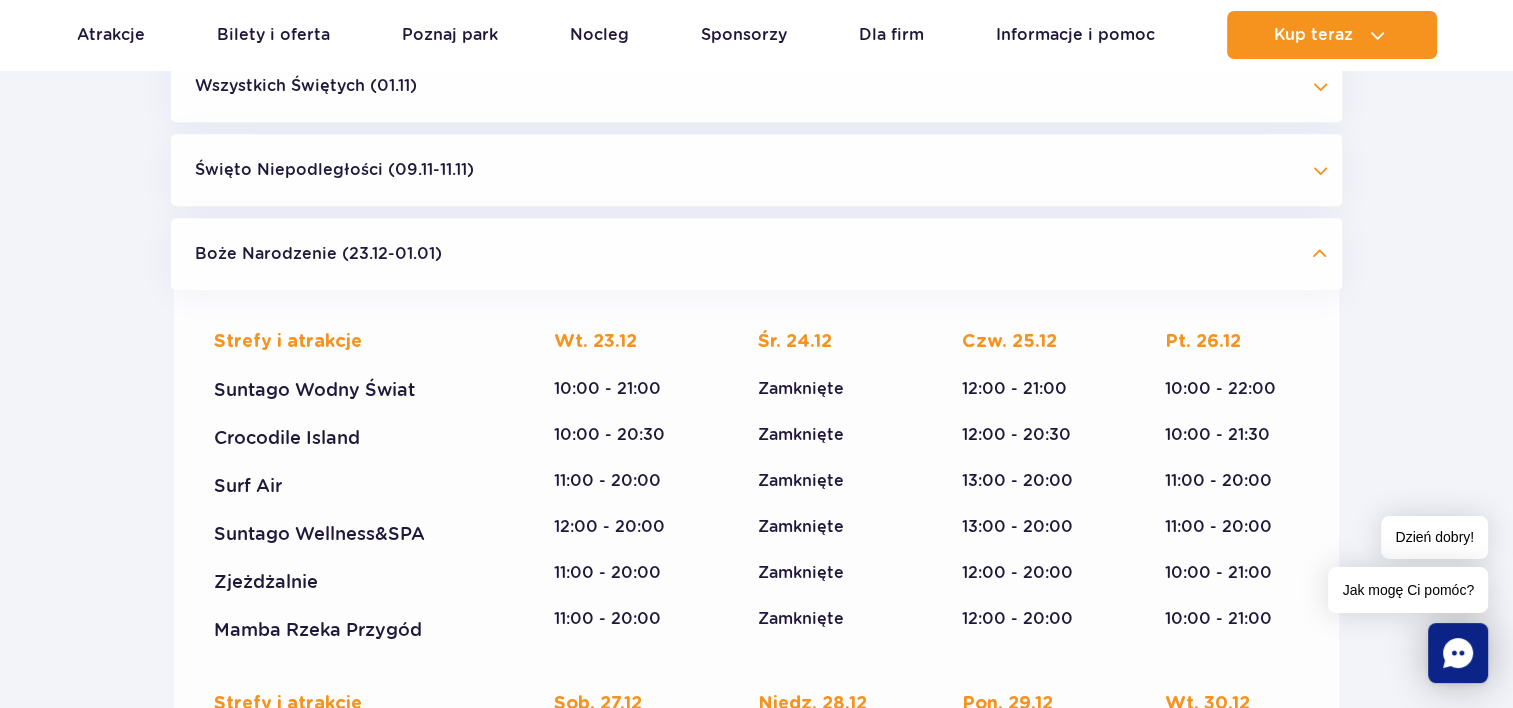 click on "Boże Narodzenie (23.12-01.01)" at bounding box center (756, 254) 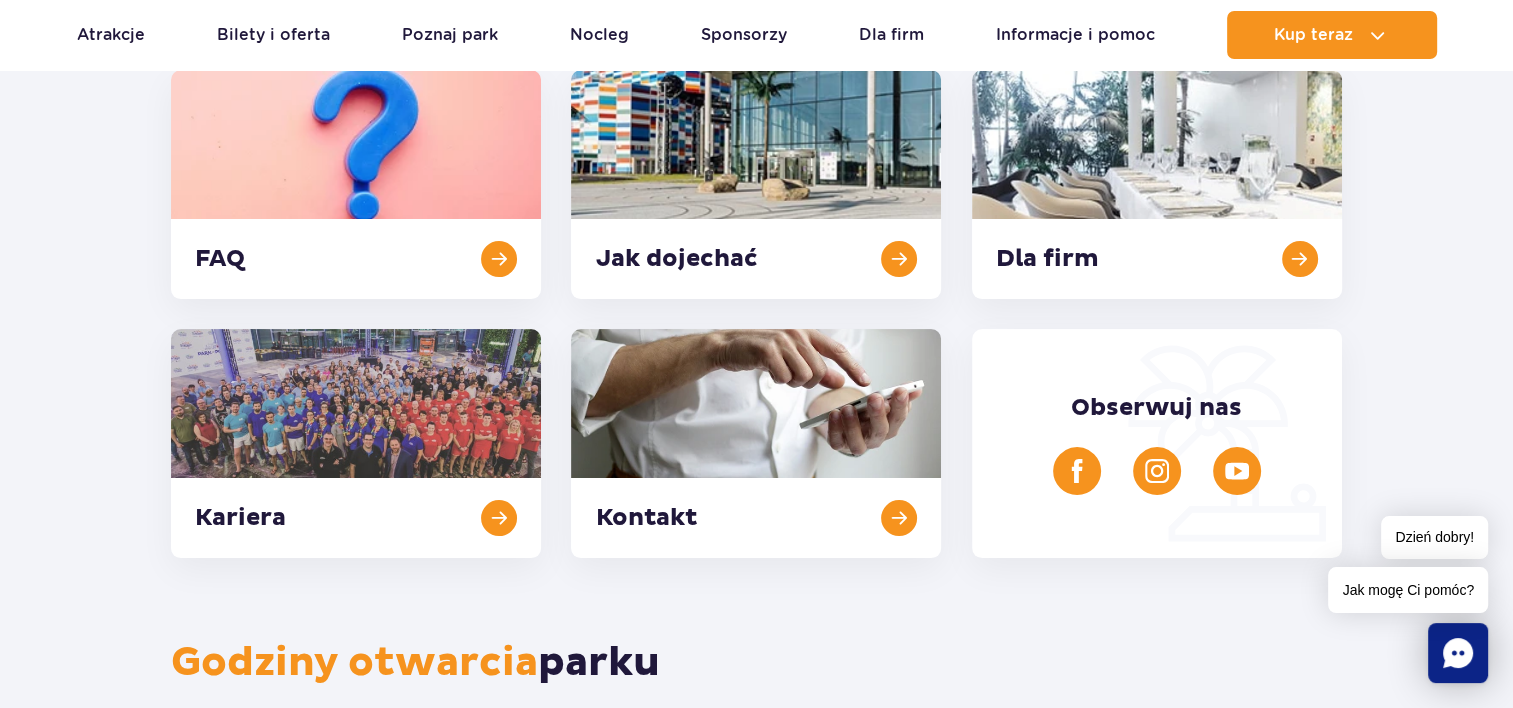 scroll, scrollTop: 300, scrollLeft: 0, axis: vertical 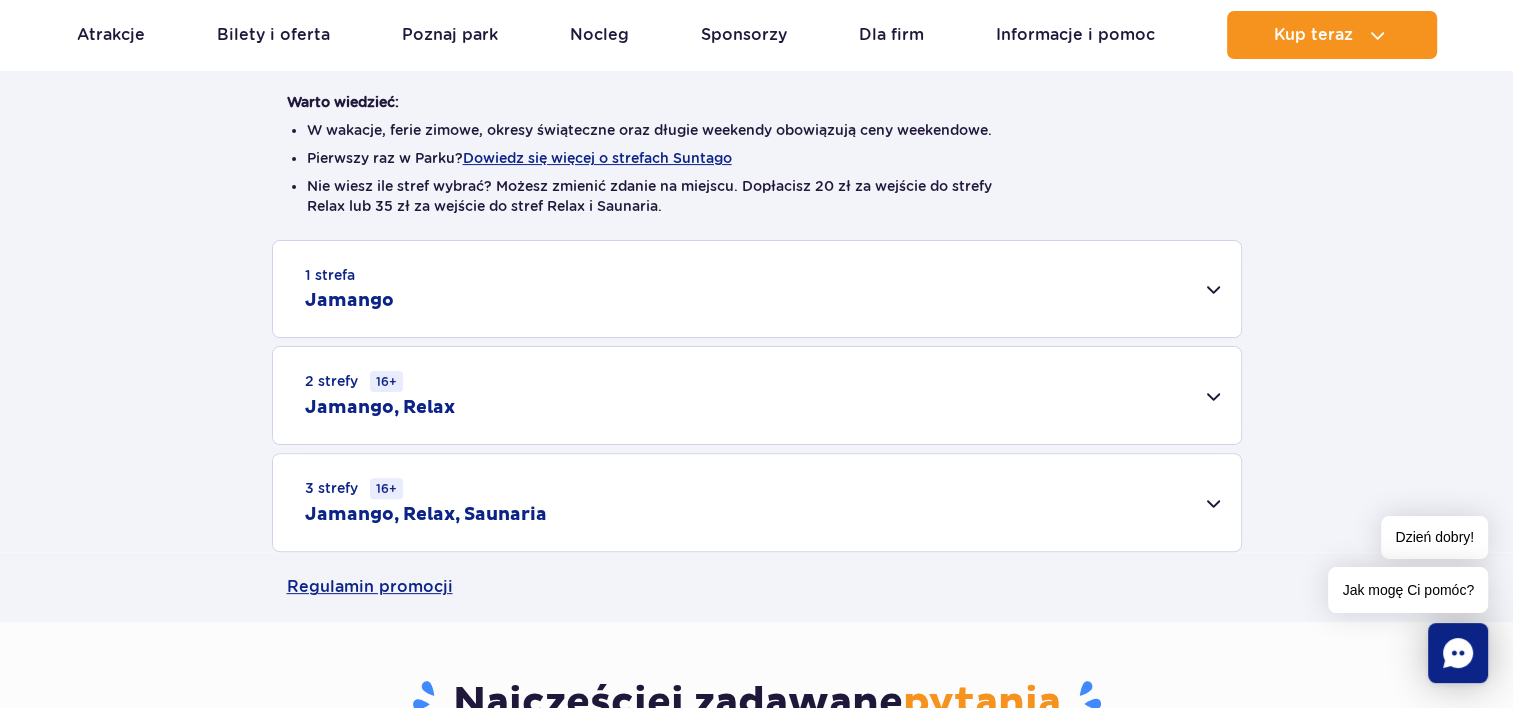 click on "1 strefa
Jamango" at bounding box center [757, 289] 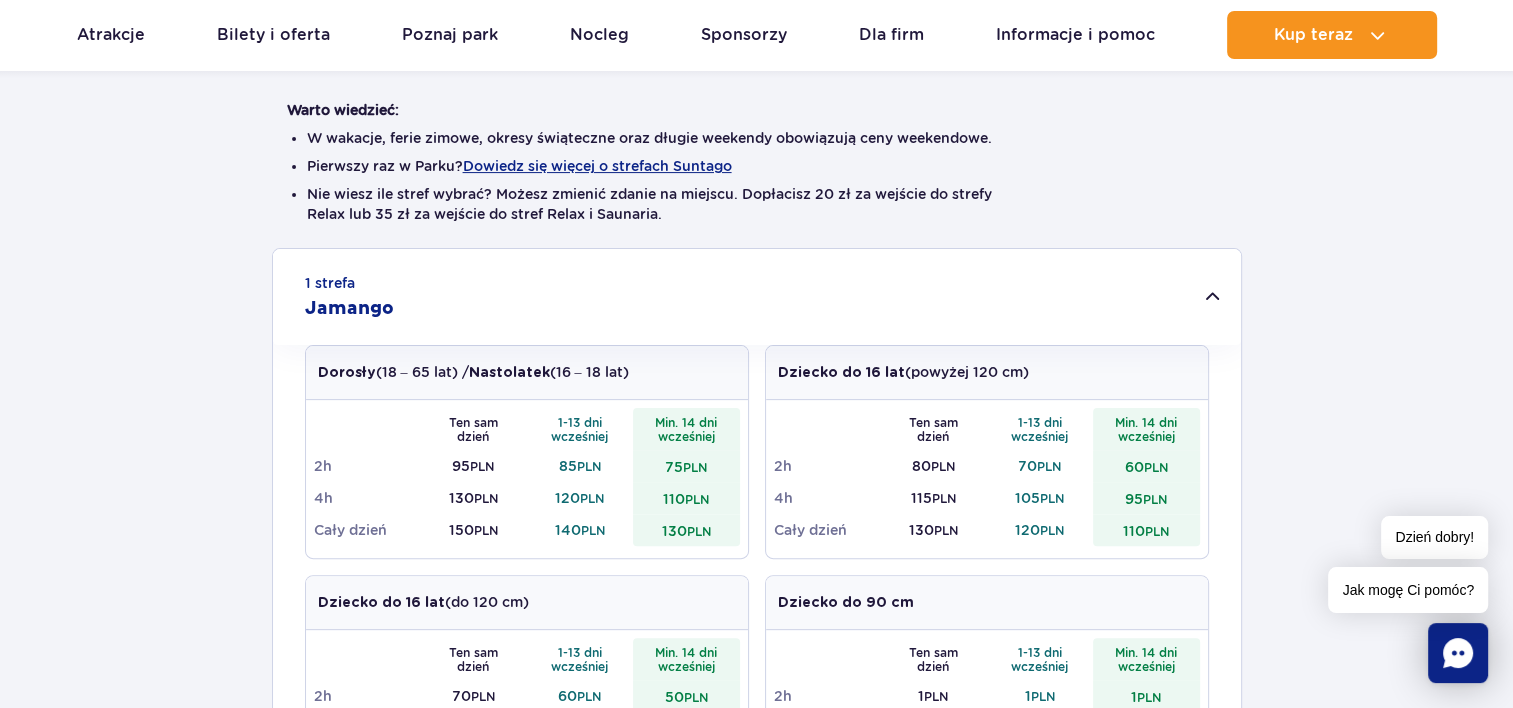 scroll, scrollTop: 500, scrollLeft: 0, axis: vertical 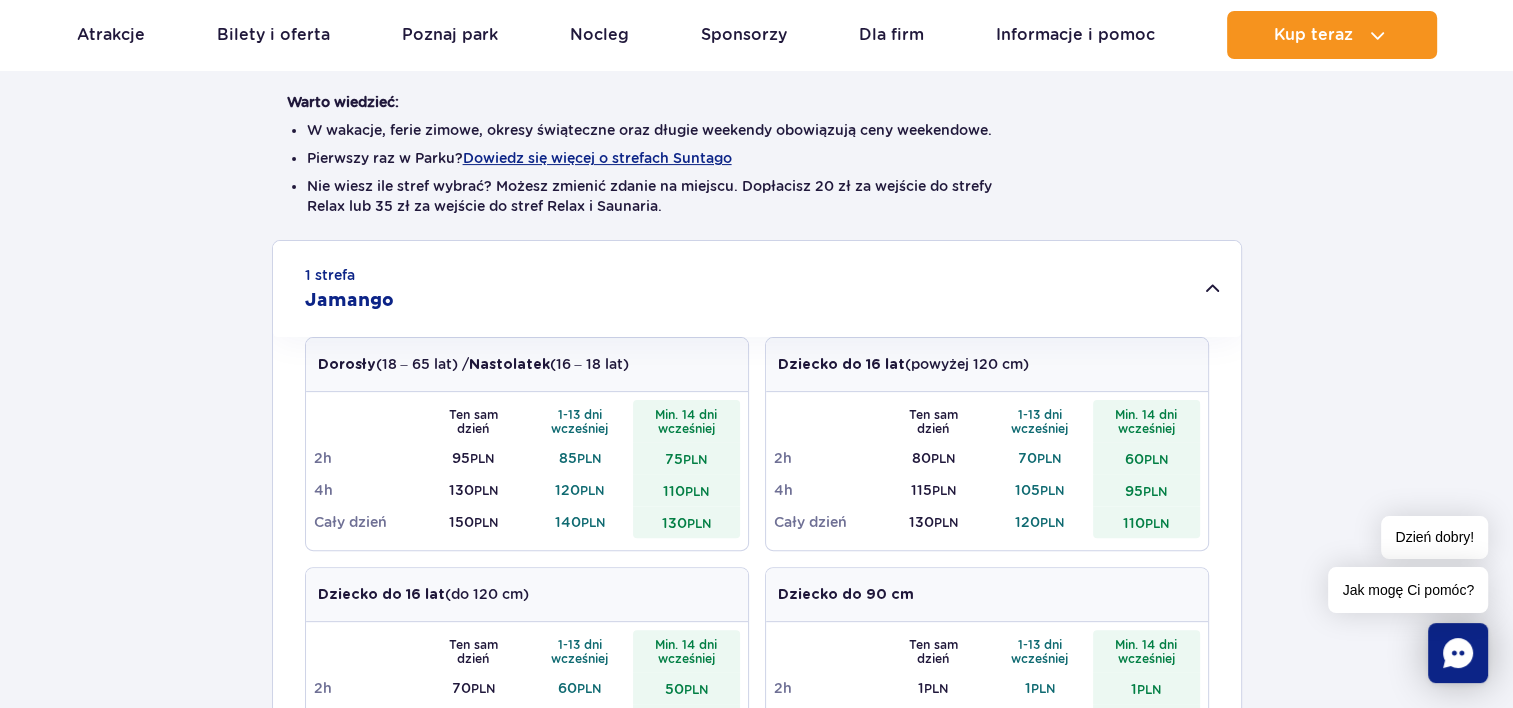 click on "80  PLN" at bounding box center [933, 458] 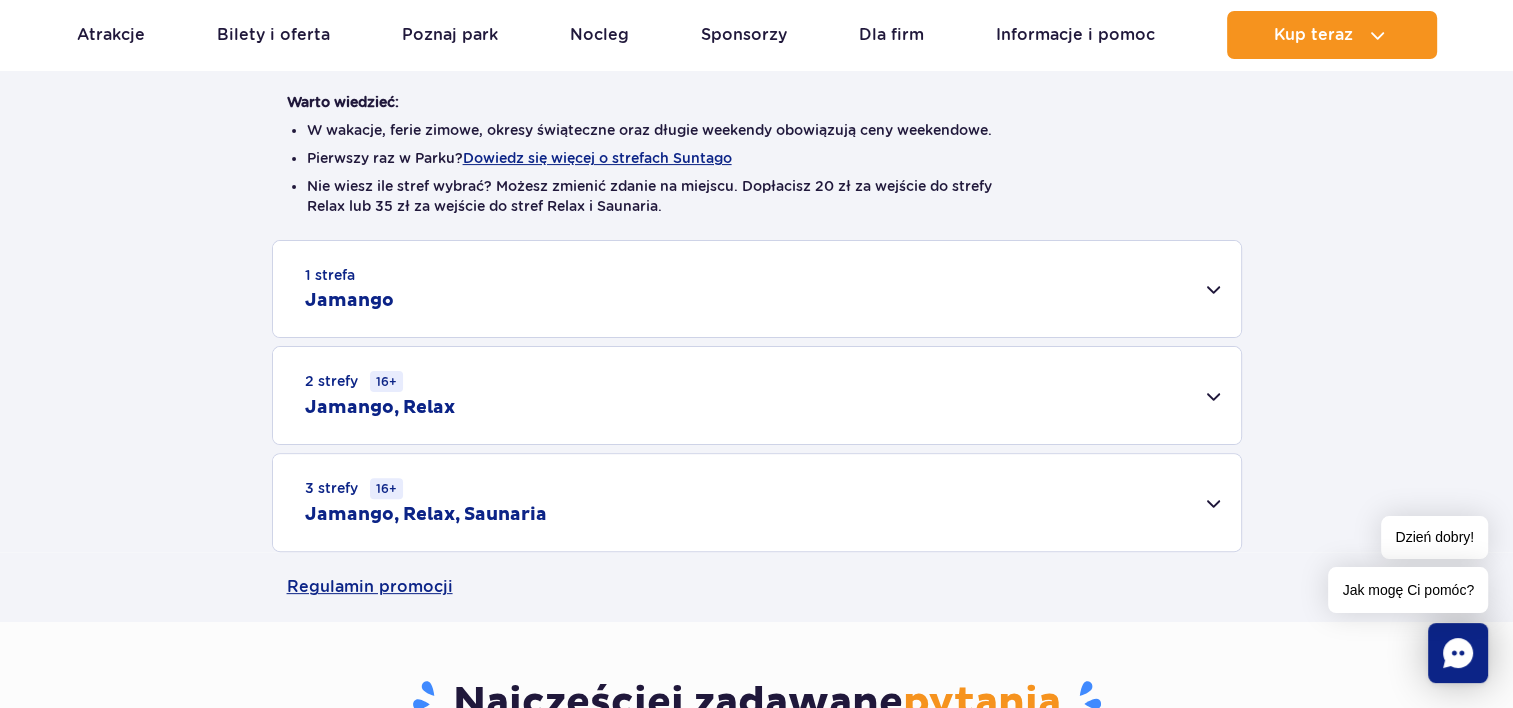 click on "1 strefa
Jamango" at bounding box center (757, 289) 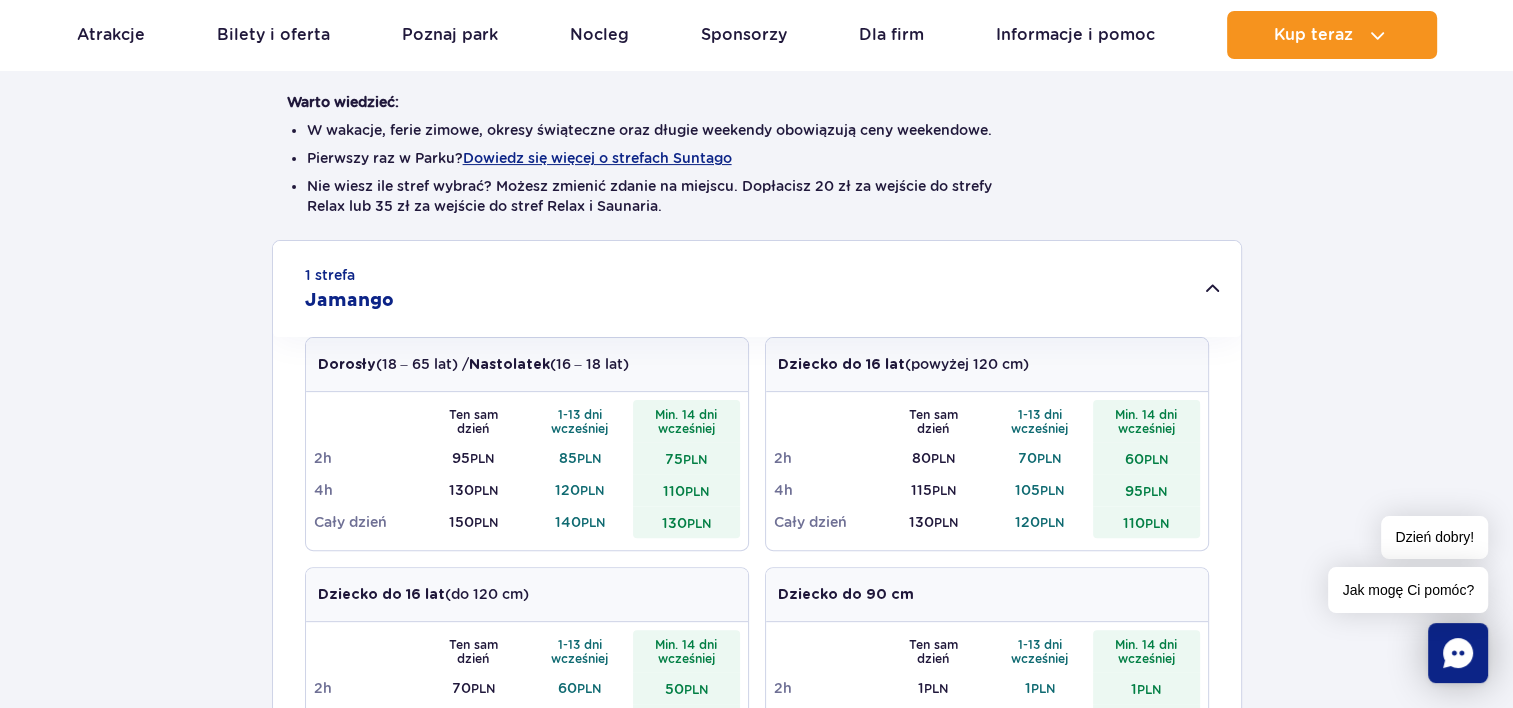 click on "Dorosły  (18 – 65 lat) /  Nastolatek  (16 – 18 lat)" at bounding box center (473, 364) 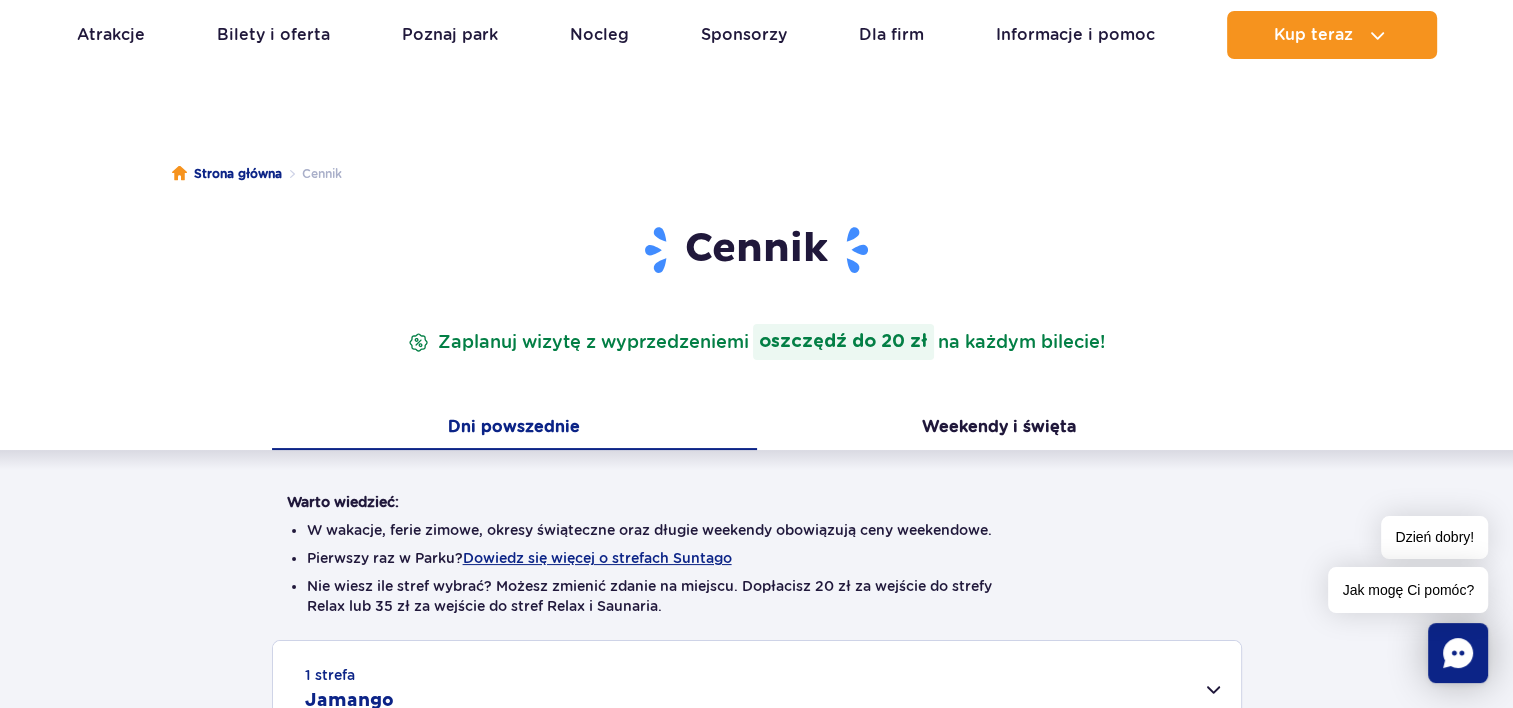 scroll, scrollTop: 100, scrollLeft: 0, axis: vertical 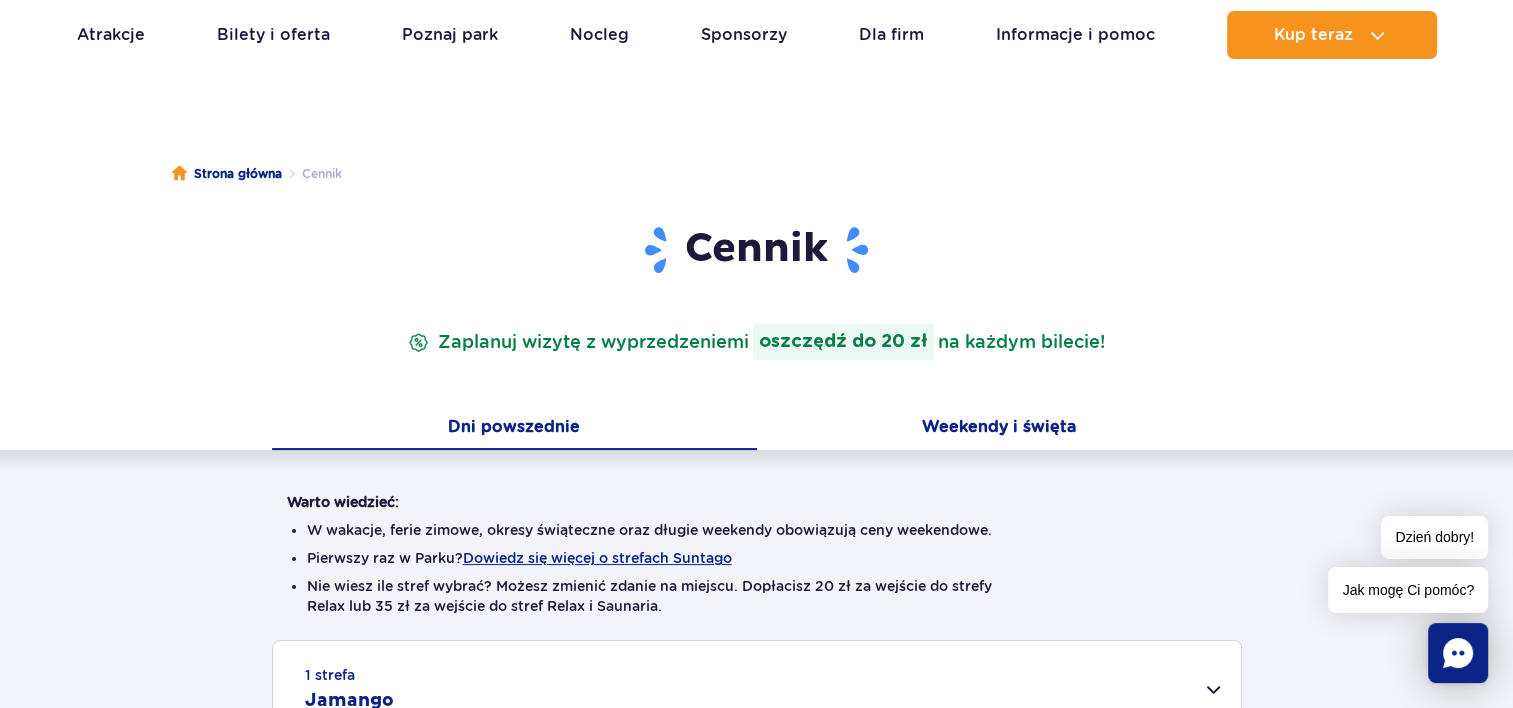 click on "Weekendy i święta" at bounding box center [999, 429] 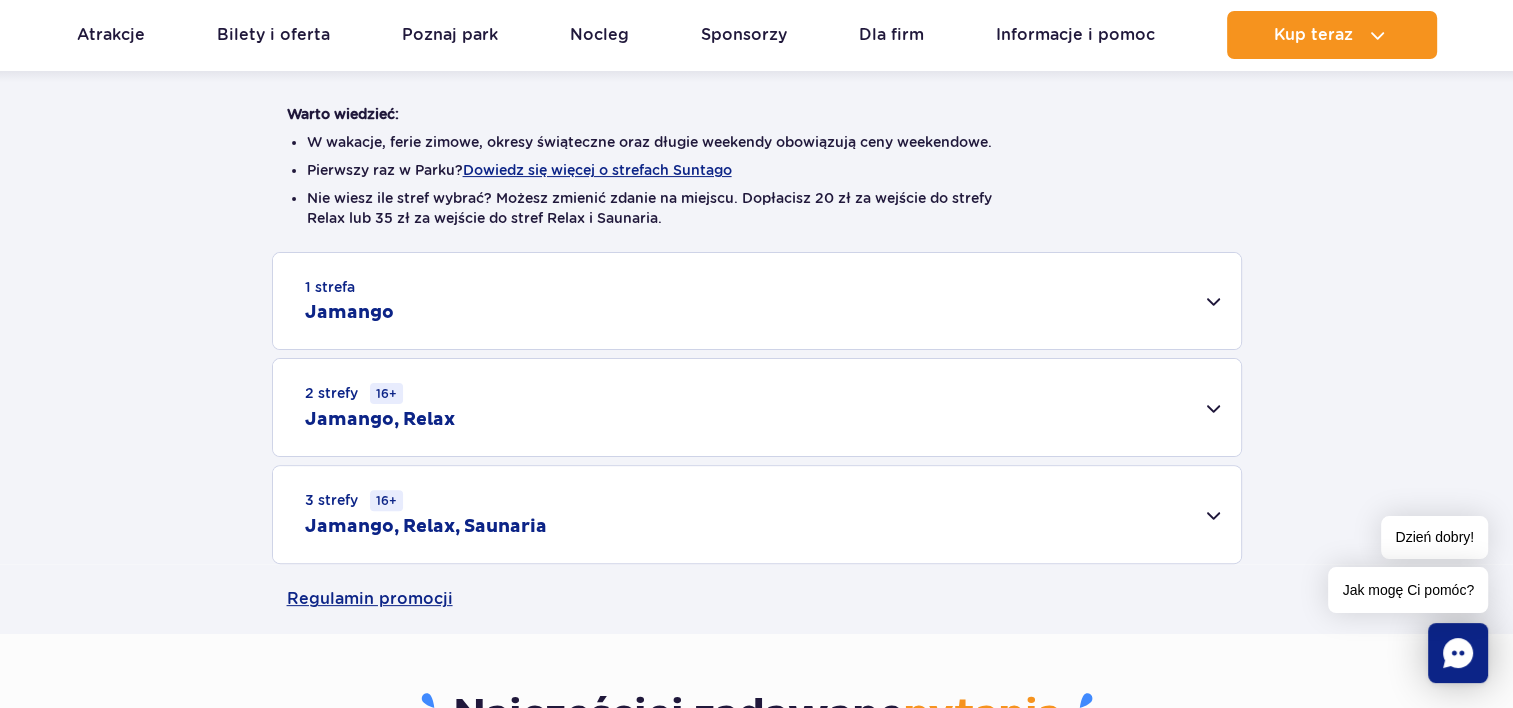 scroll, scrollTop: 500, scrollLeft: 0, axis: vertical 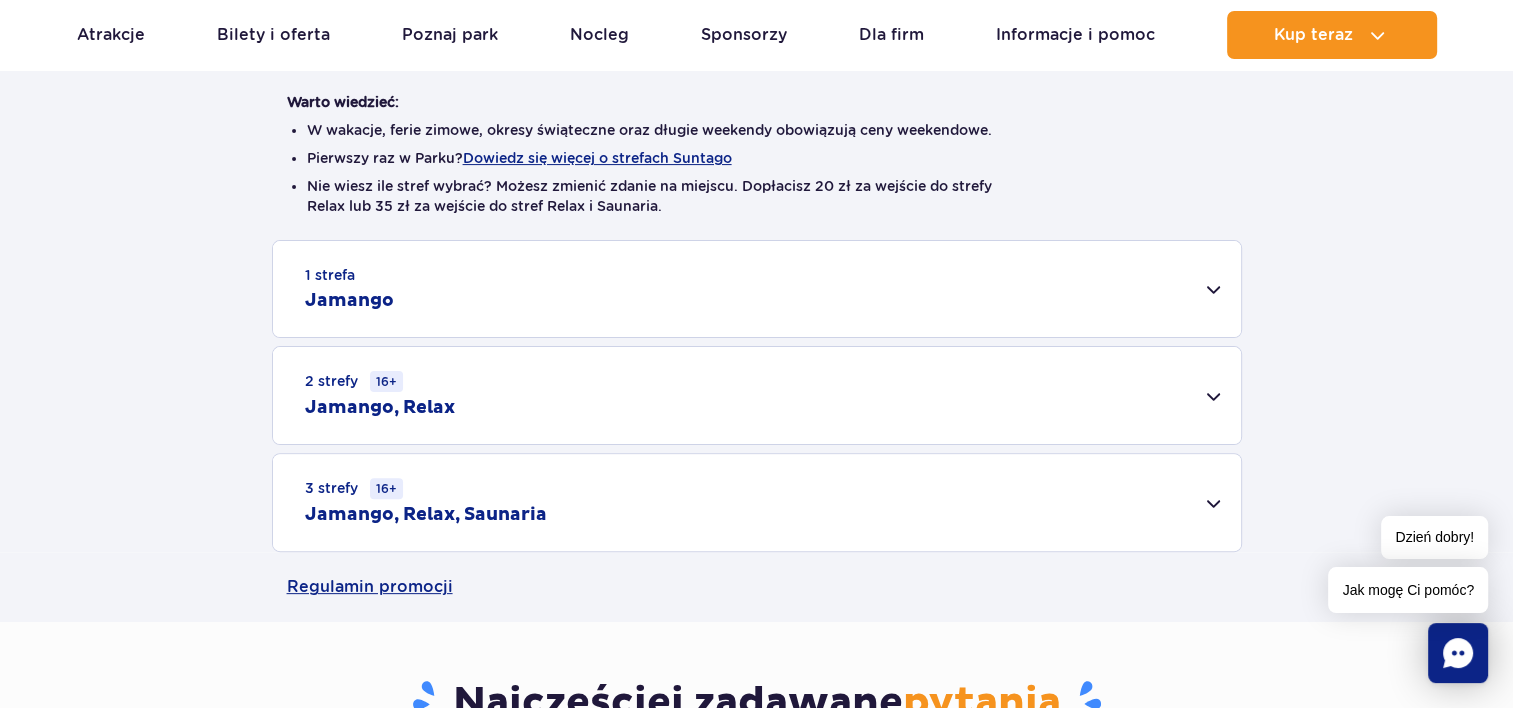 click on "1 strefa
Jamango" at bounding box center (757, 289) 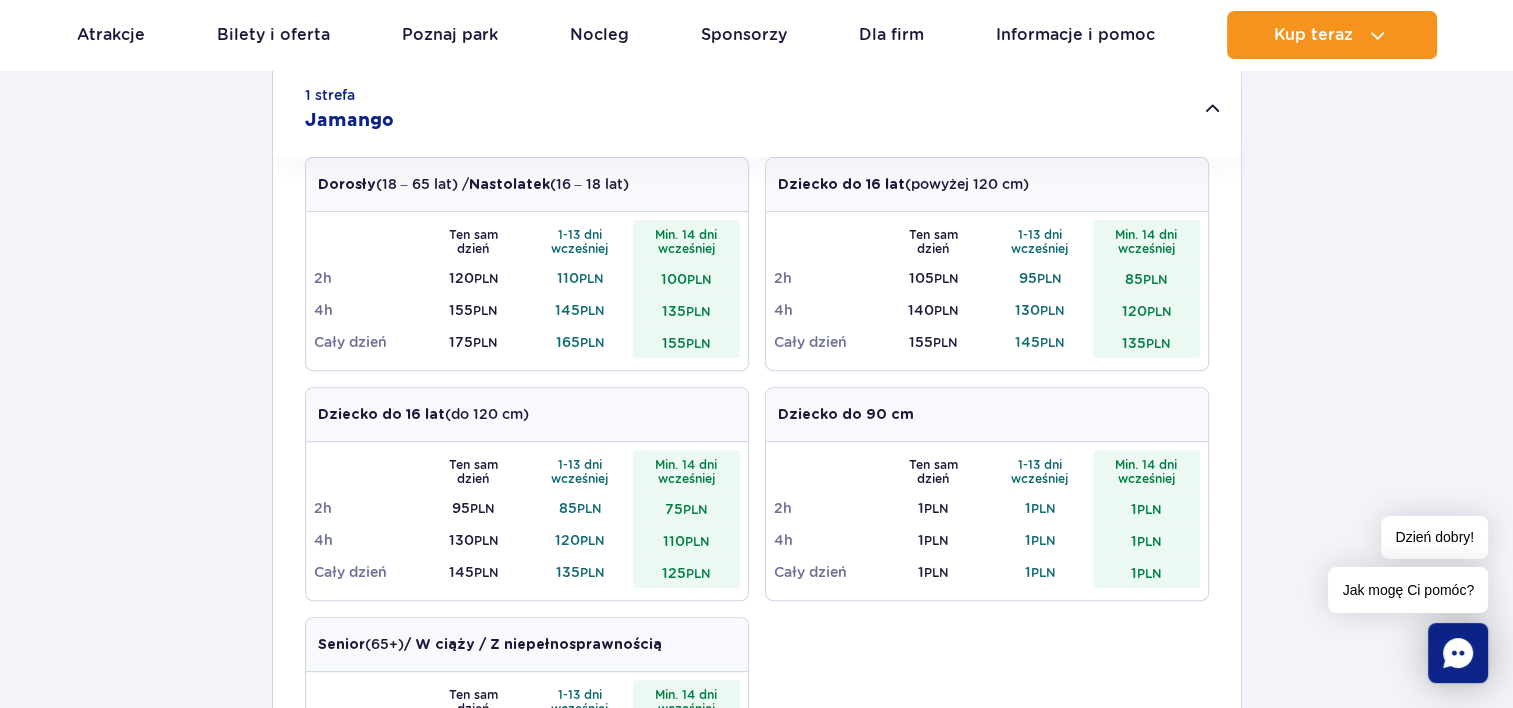 scroll, scrollTop: 600, scrollLeft: 0, axis: vertical 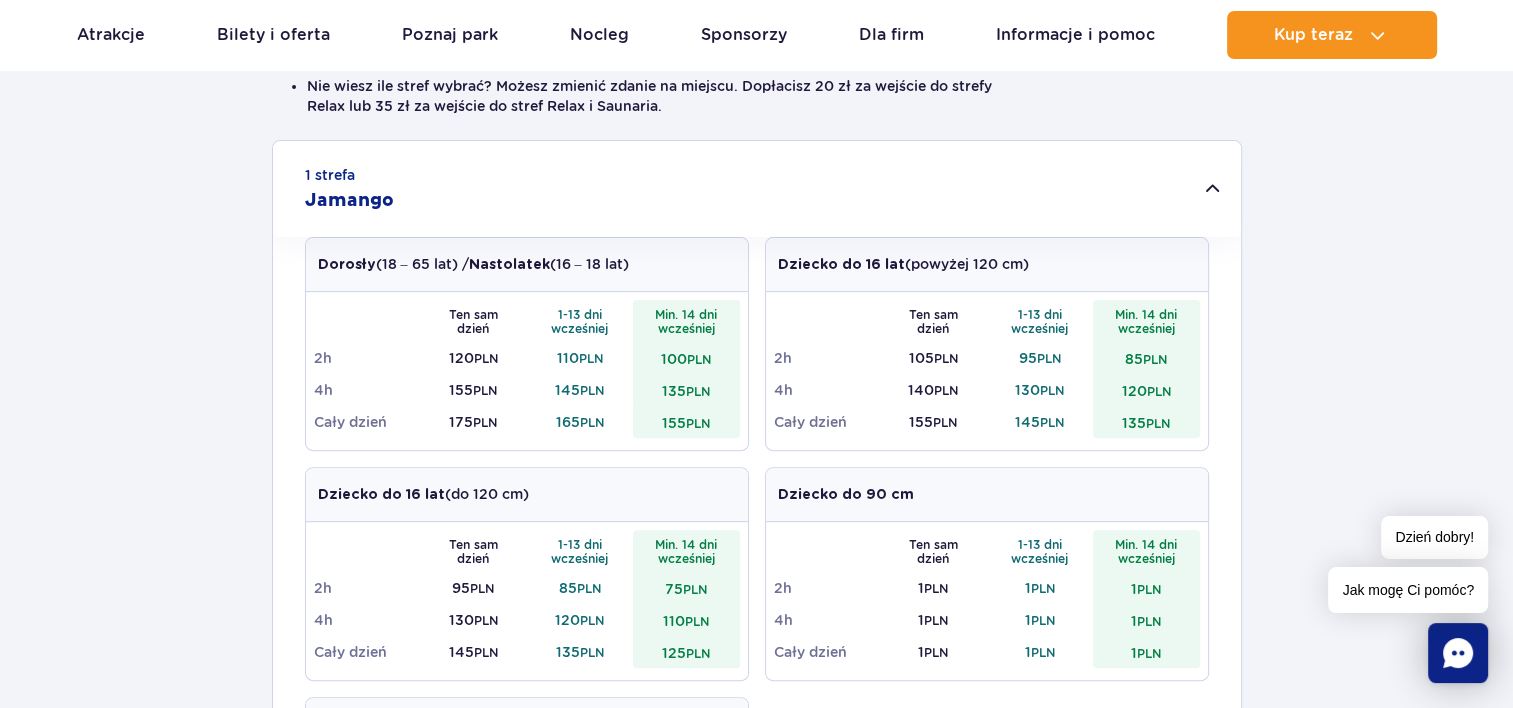 click on "1 strefa
Jamango" at bounding box center (757, 189) 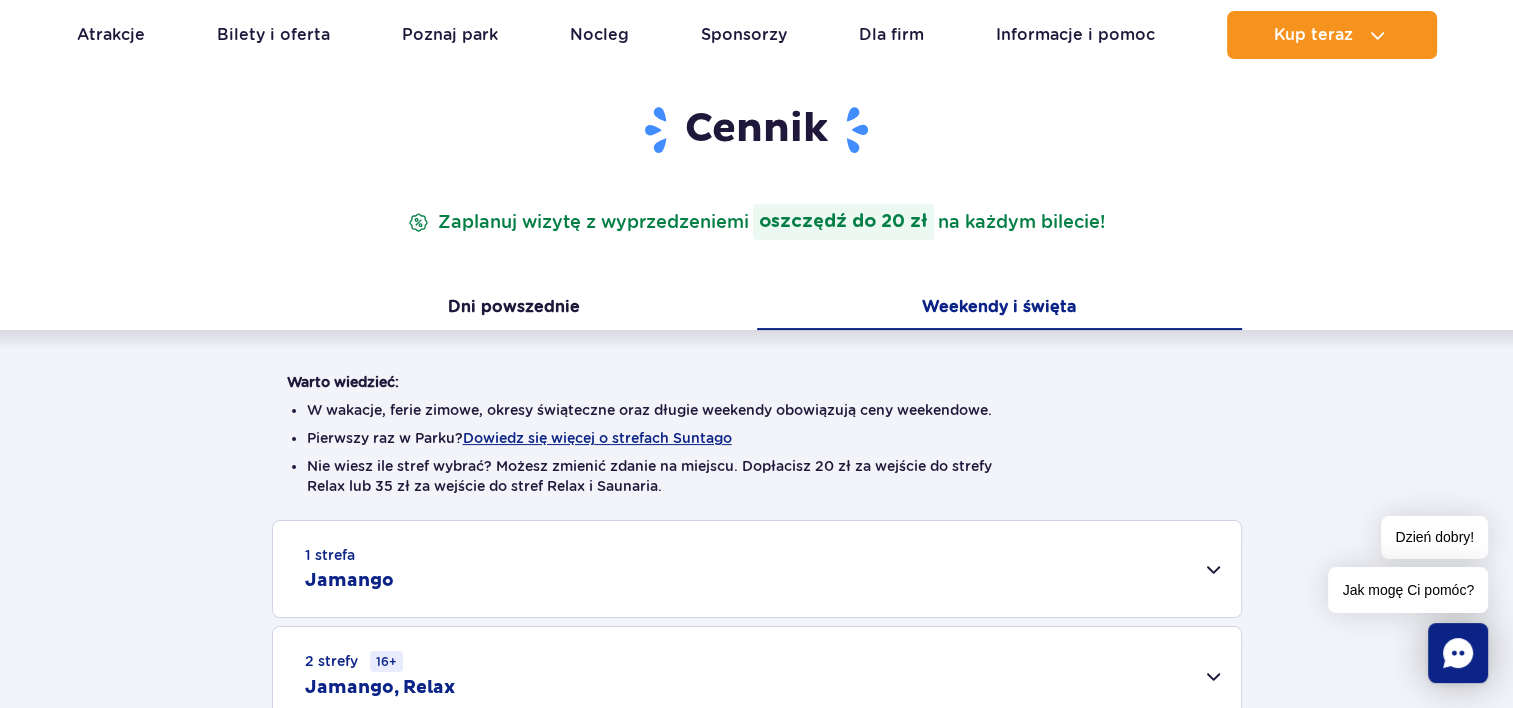 scroll, scrollTop: 200, scrollLeft: 0, axis: vertical 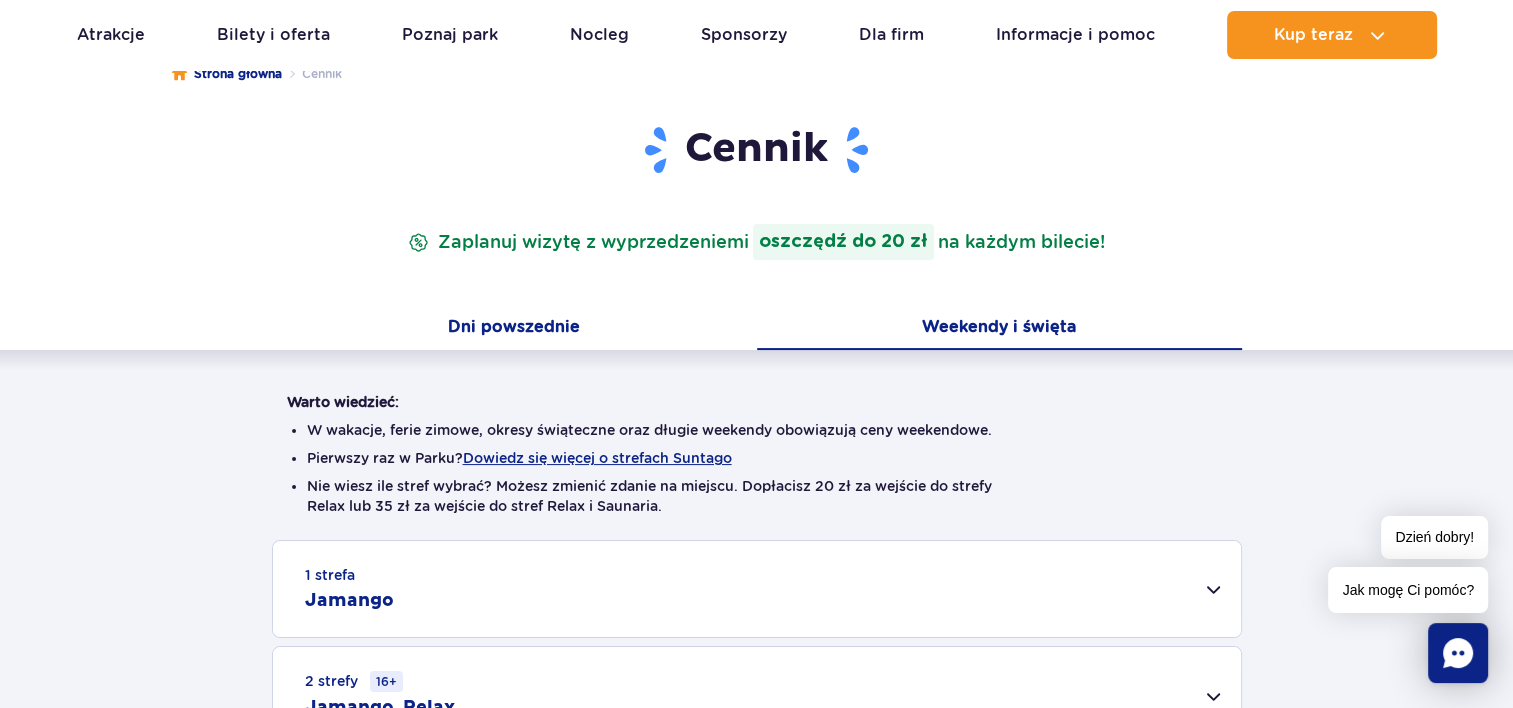 click on "Dni powszednie" at bounding box center (514, 329) 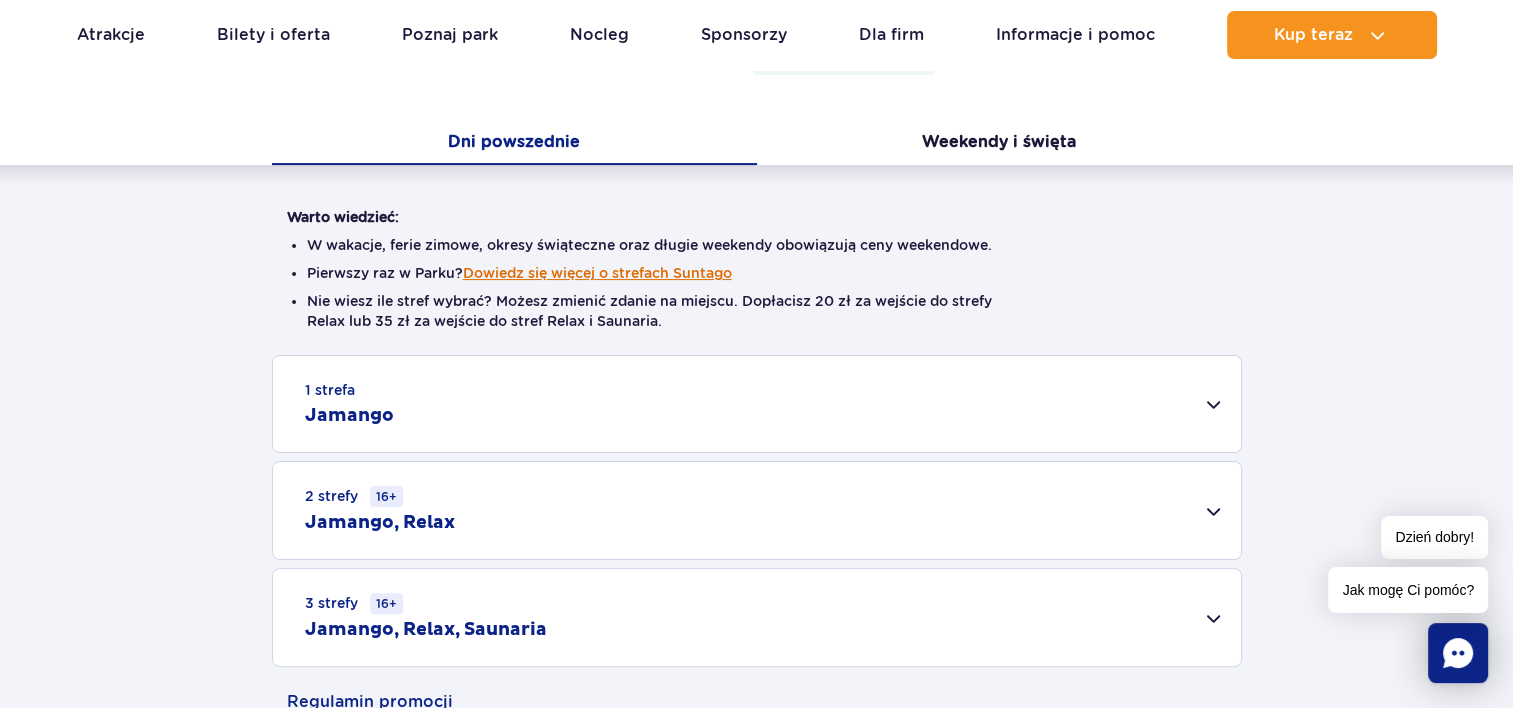 scroll, scrollTop: 400, scrollLeft: 0, axis: vertical 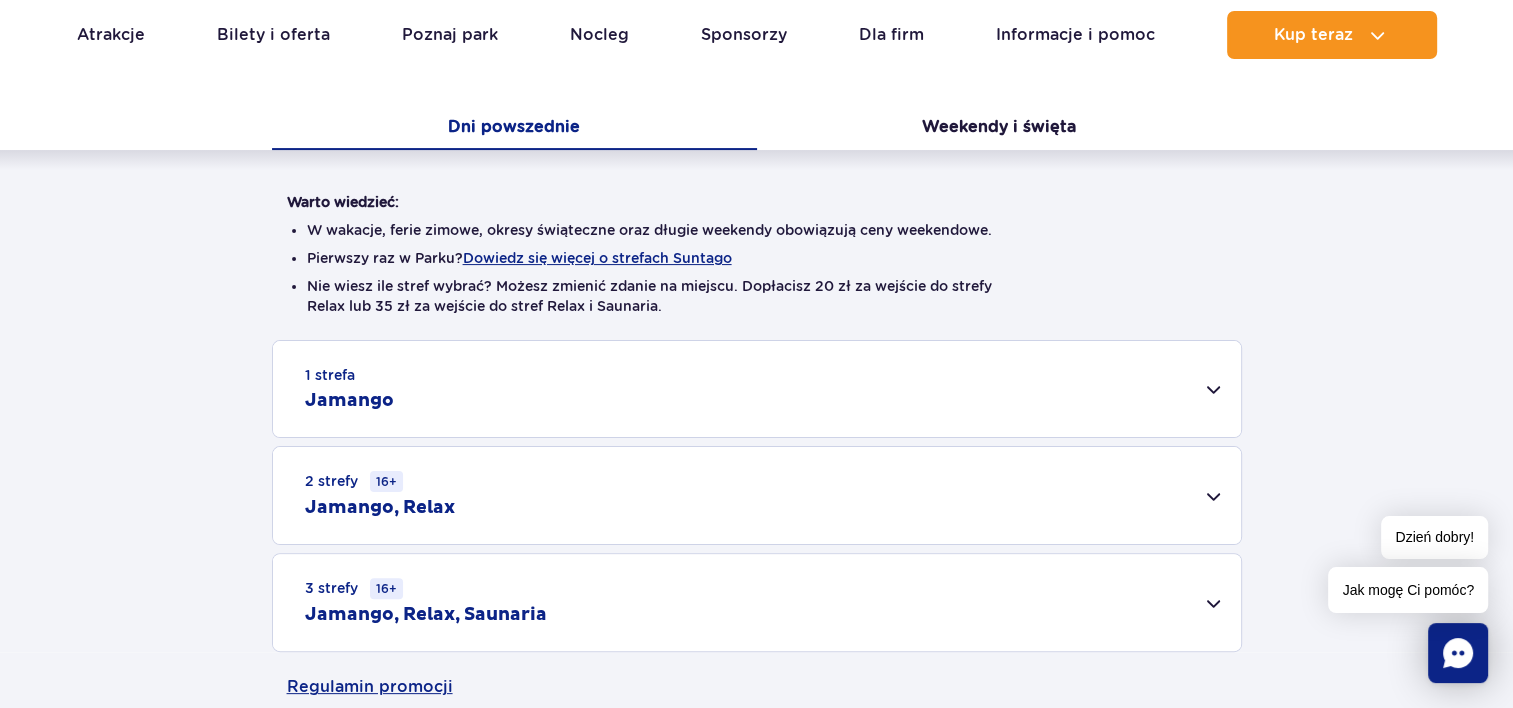 click on "1 strefa
Jamango" at bounding box center [757, 389] 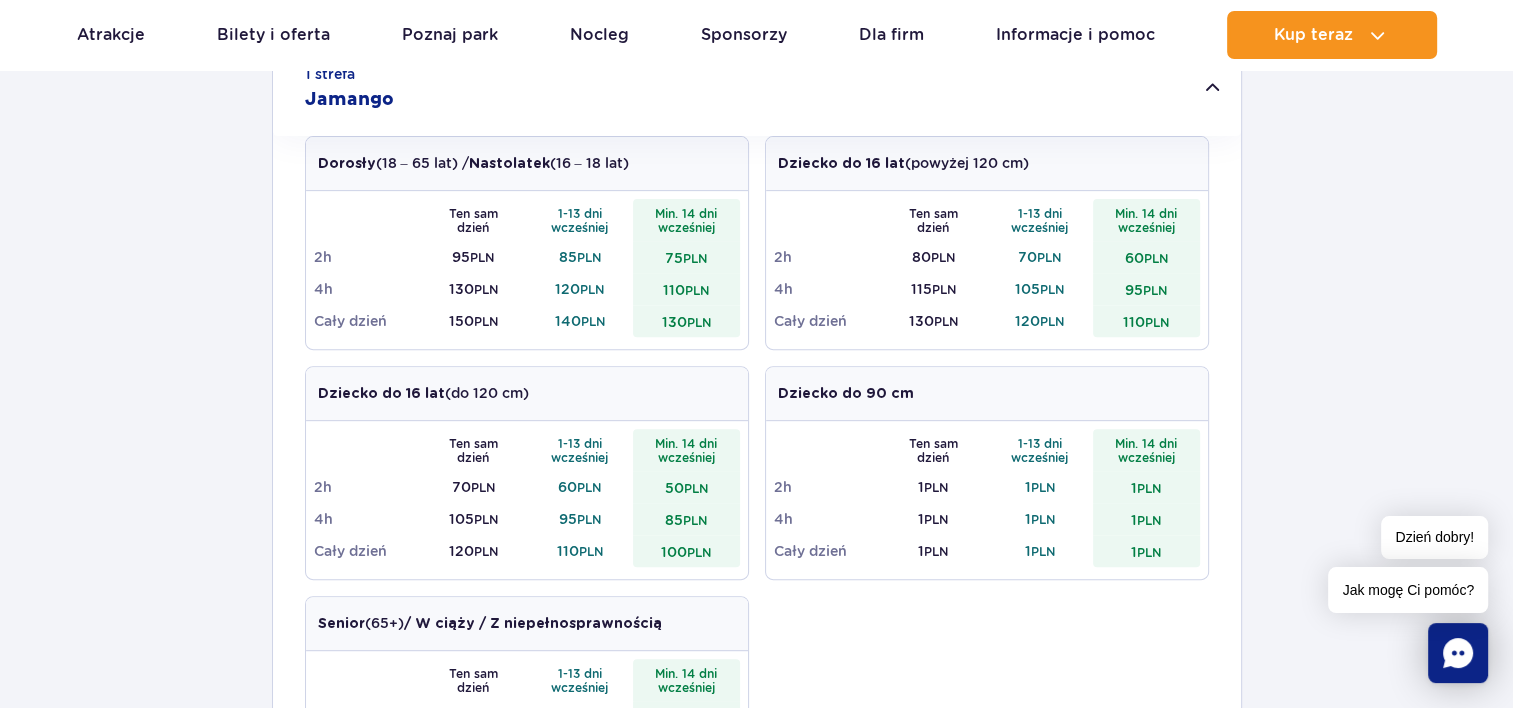 scroll, scrollTop: 700, scrollLeft: 0, axis: vertical 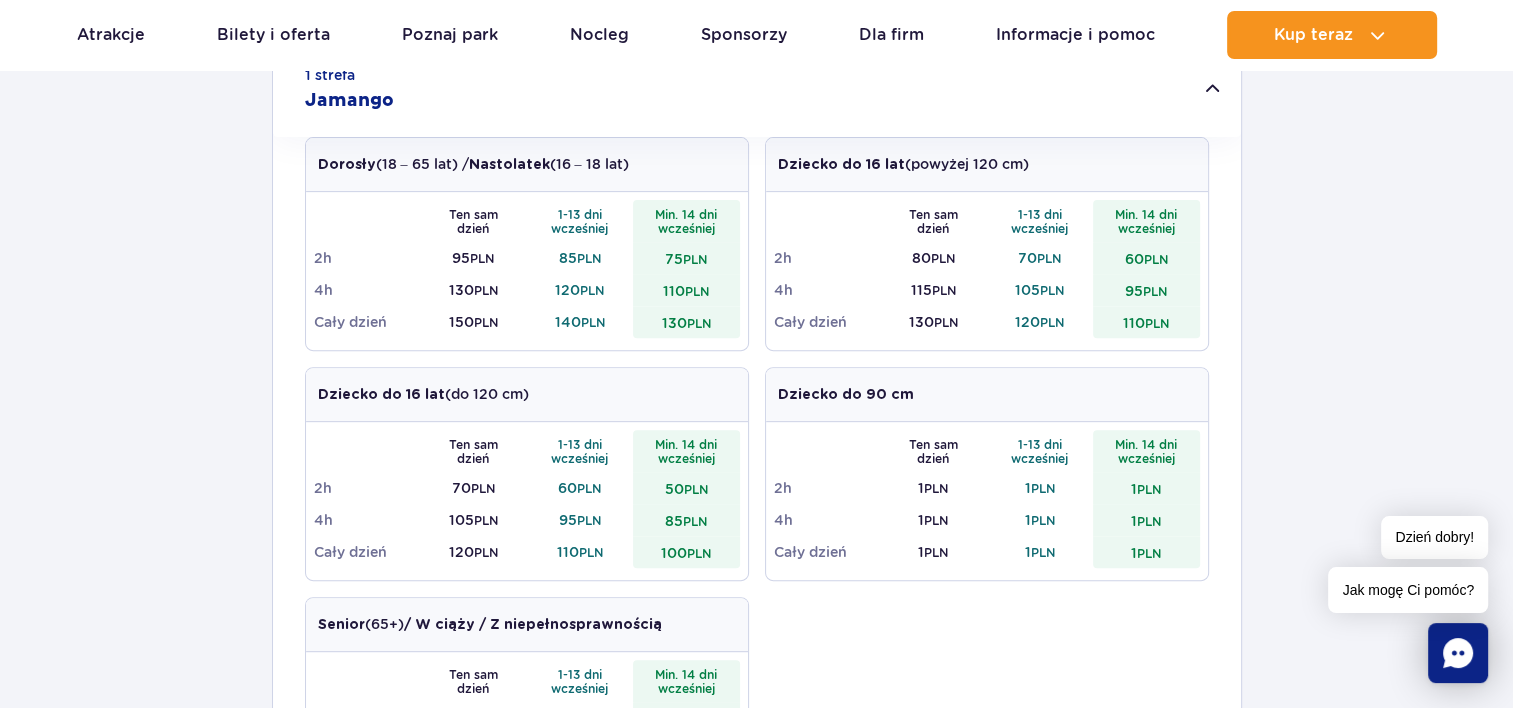 drag, startPoint x: 1021, startPoint y: 73, endPoint x: 168, endPoint y: 185, distance: 860.3215 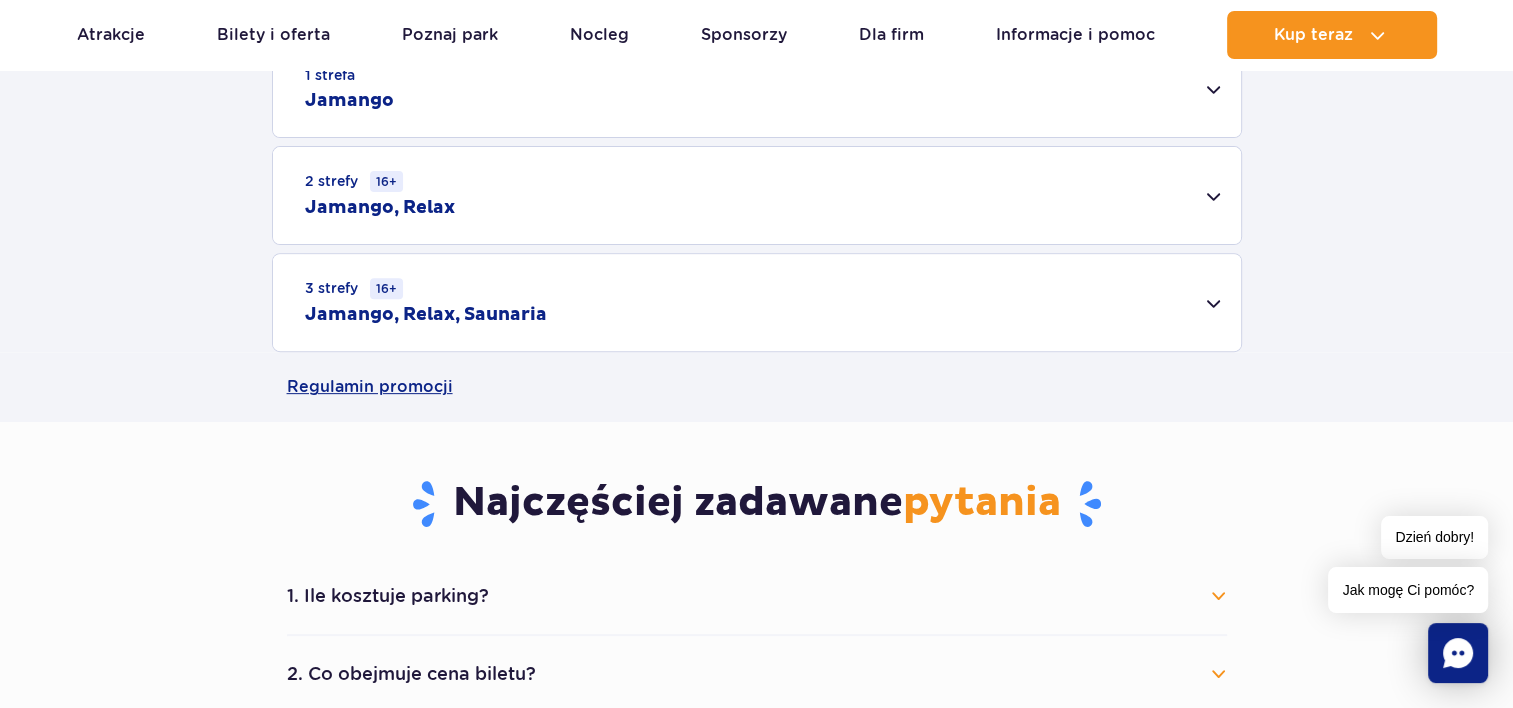 click on "3 strefy  16+
Jamango, Relax, Saunaria" at bounding box center [757, 302] 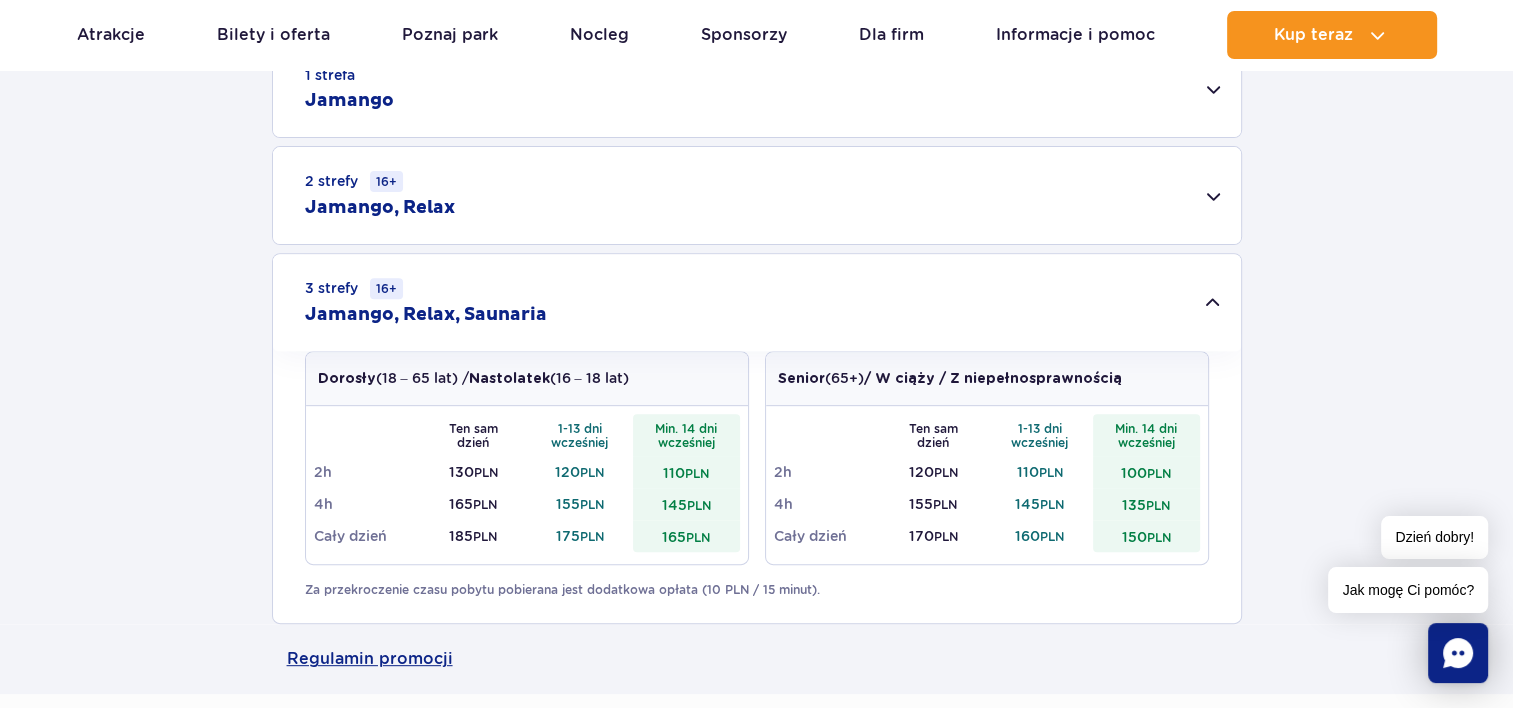 click on "3 strefy  16+
Jamango, Relax, Saunaria" at bounding box center [757, 302] 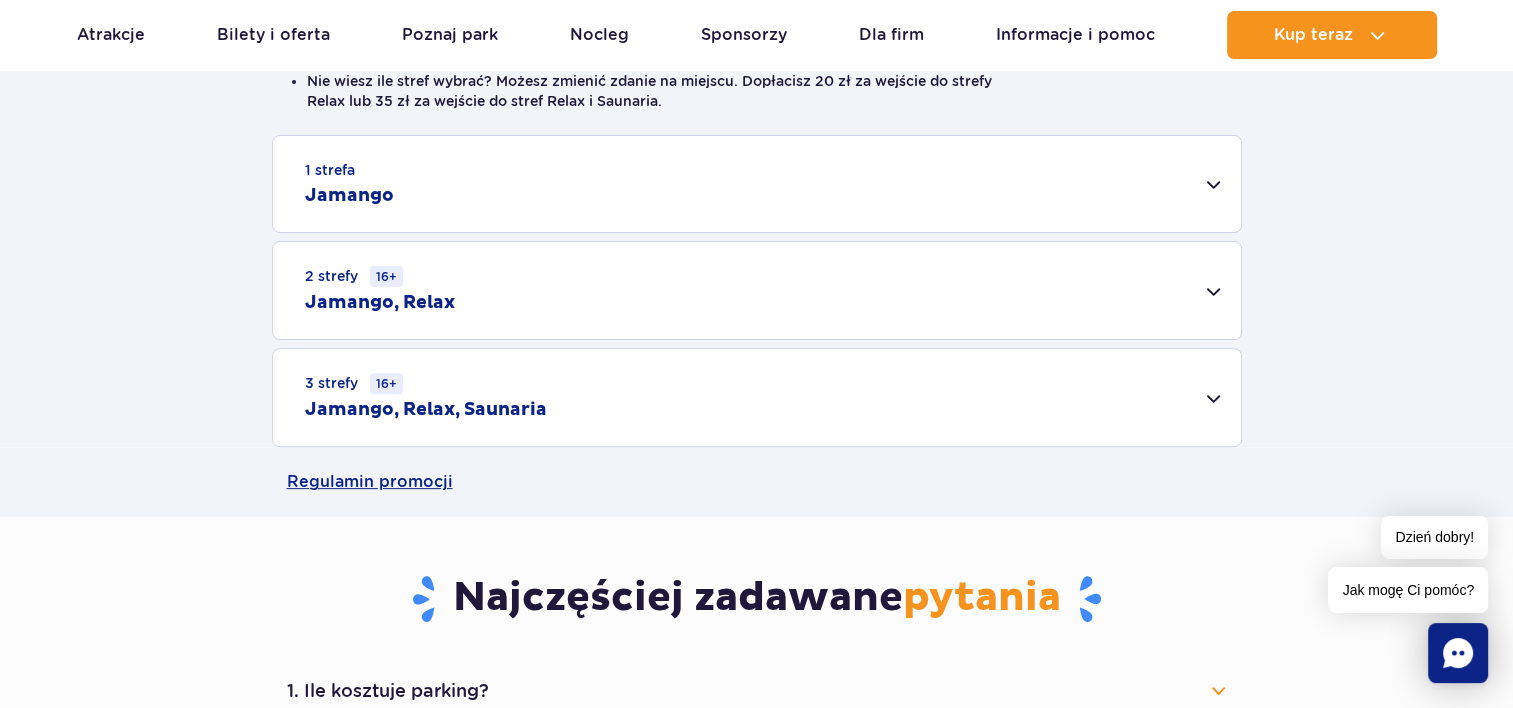 scroll, scrollTop: 600, scrollLeft: 0, axis: vertical 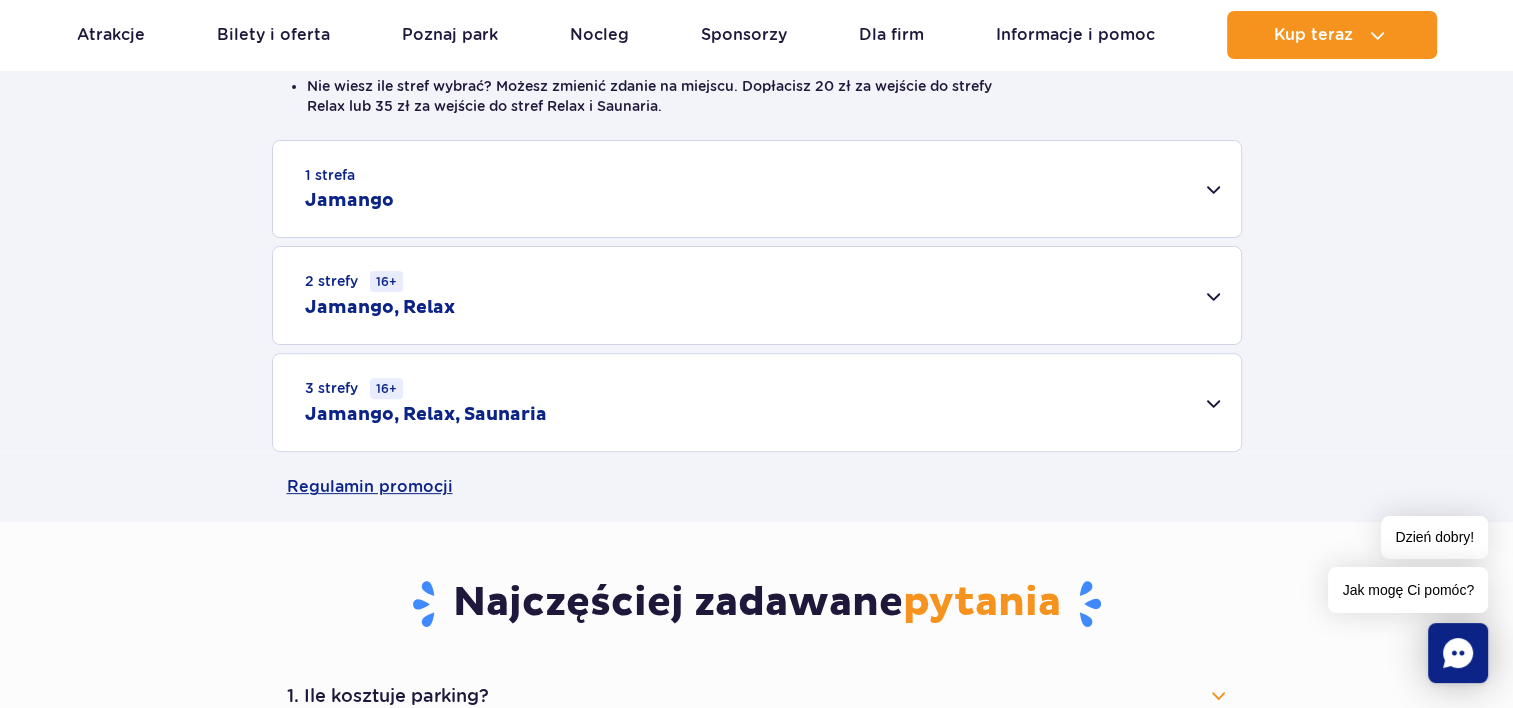 click on "1 strefa
Jamango" at bounding box center [757, 189] 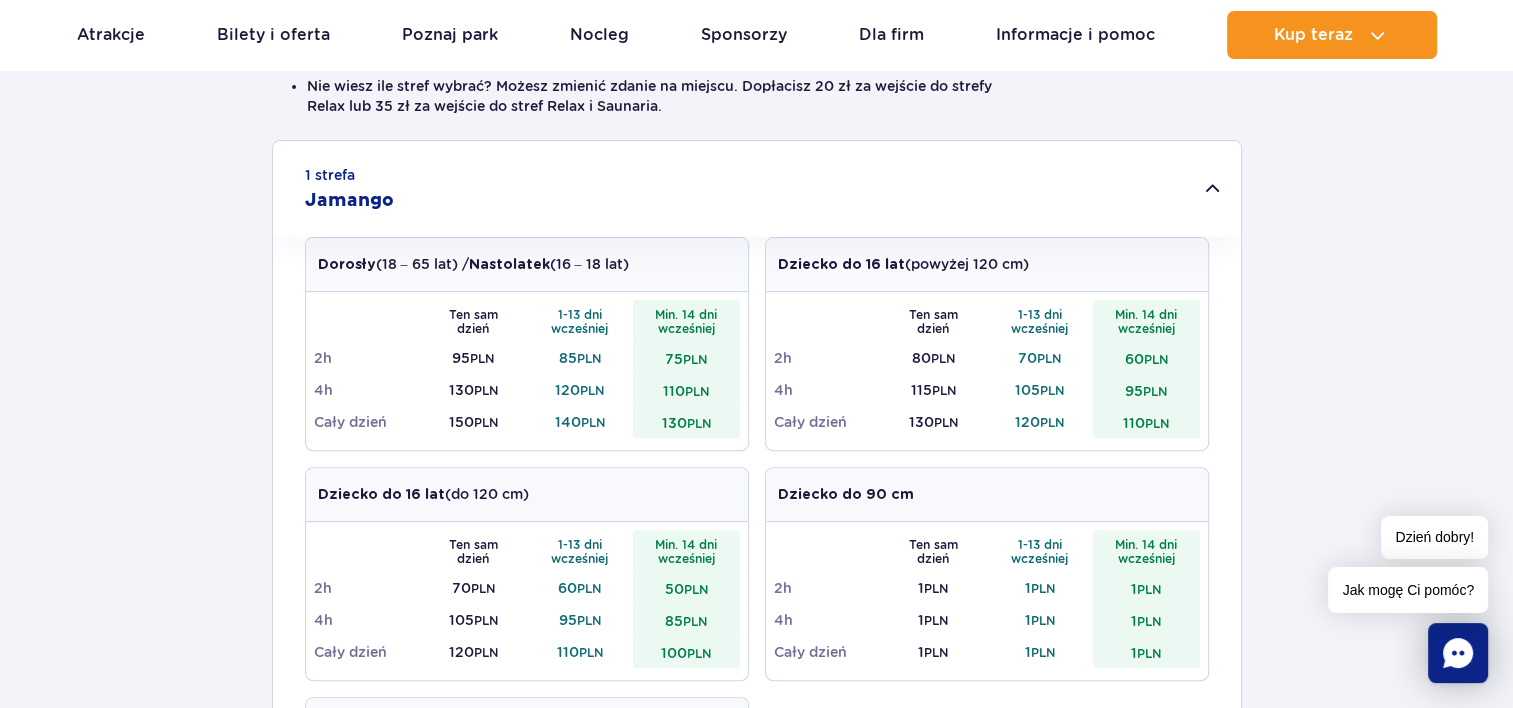 click on "1 strefa
Jamango" at bounding box center (757, 189) 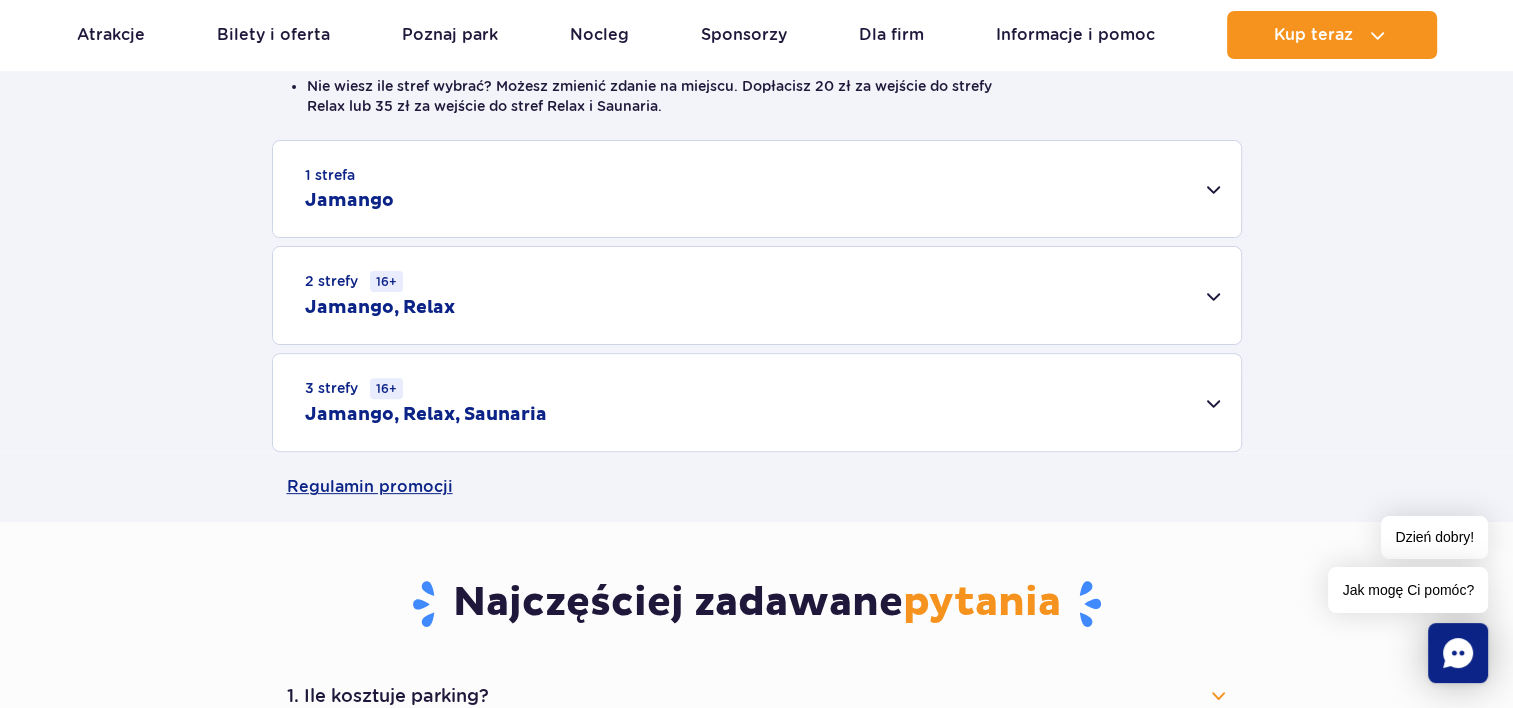click on "1 strefa
Jamango" at bounding box center [757, 189] 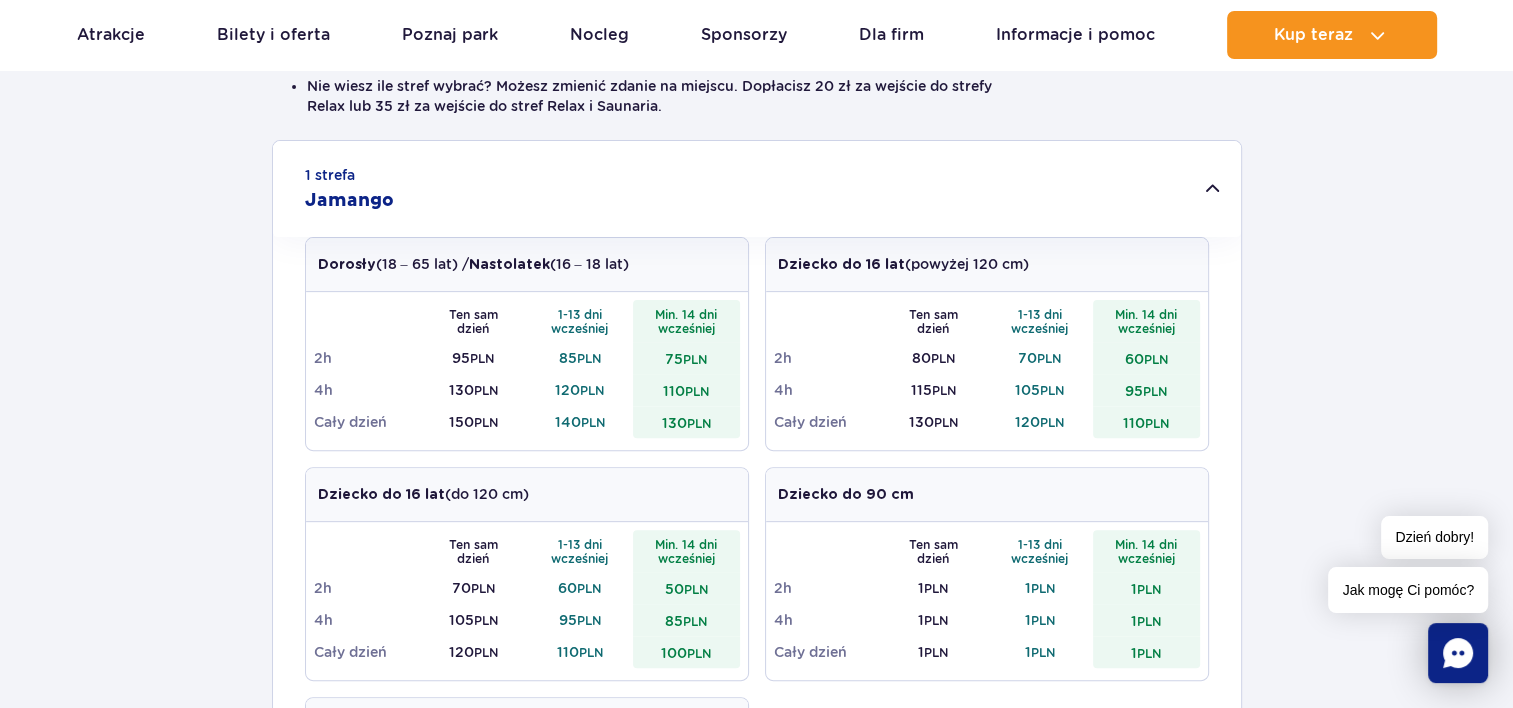 click on "1 strefa
Jamango" at bounding box center [757, 189] 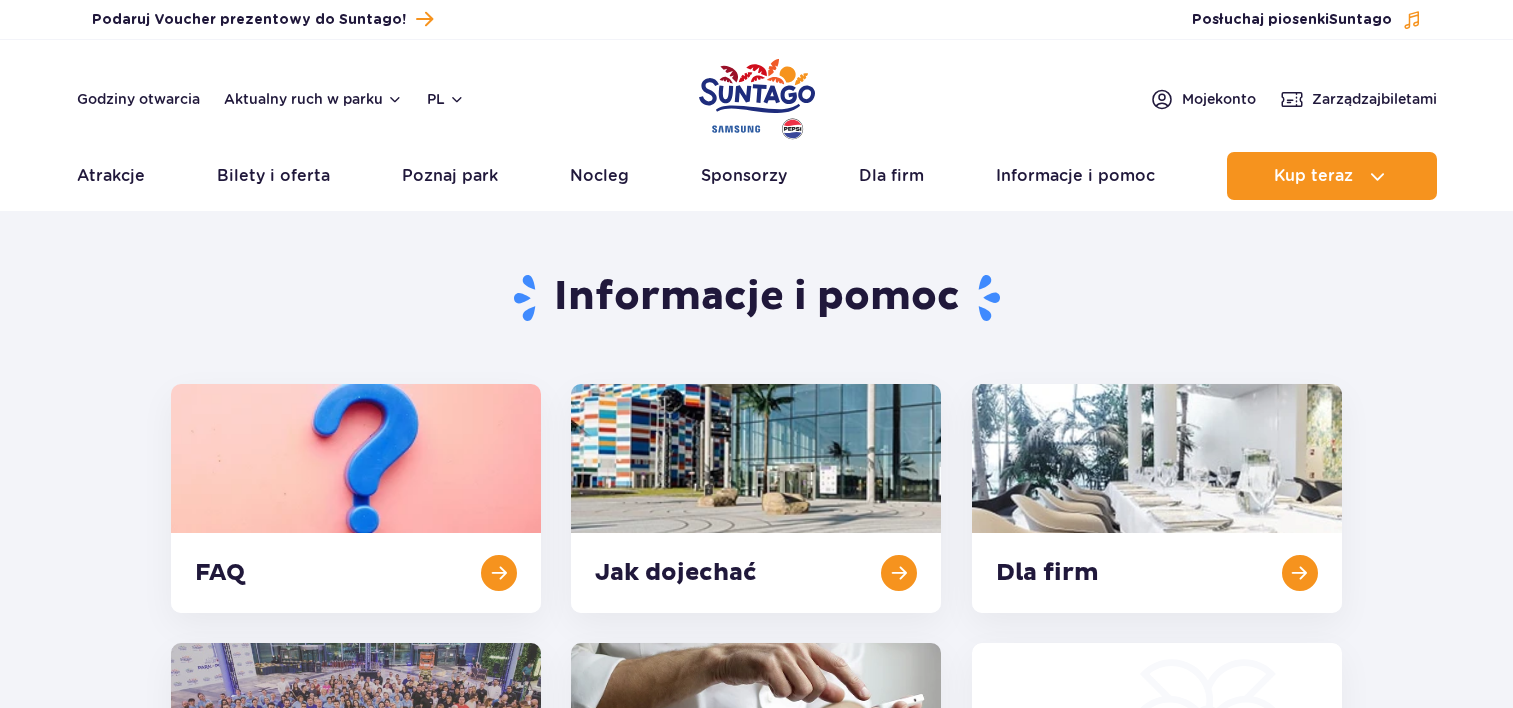 scroll, scrollTop: 0, scrollLeft: 0, axis: both 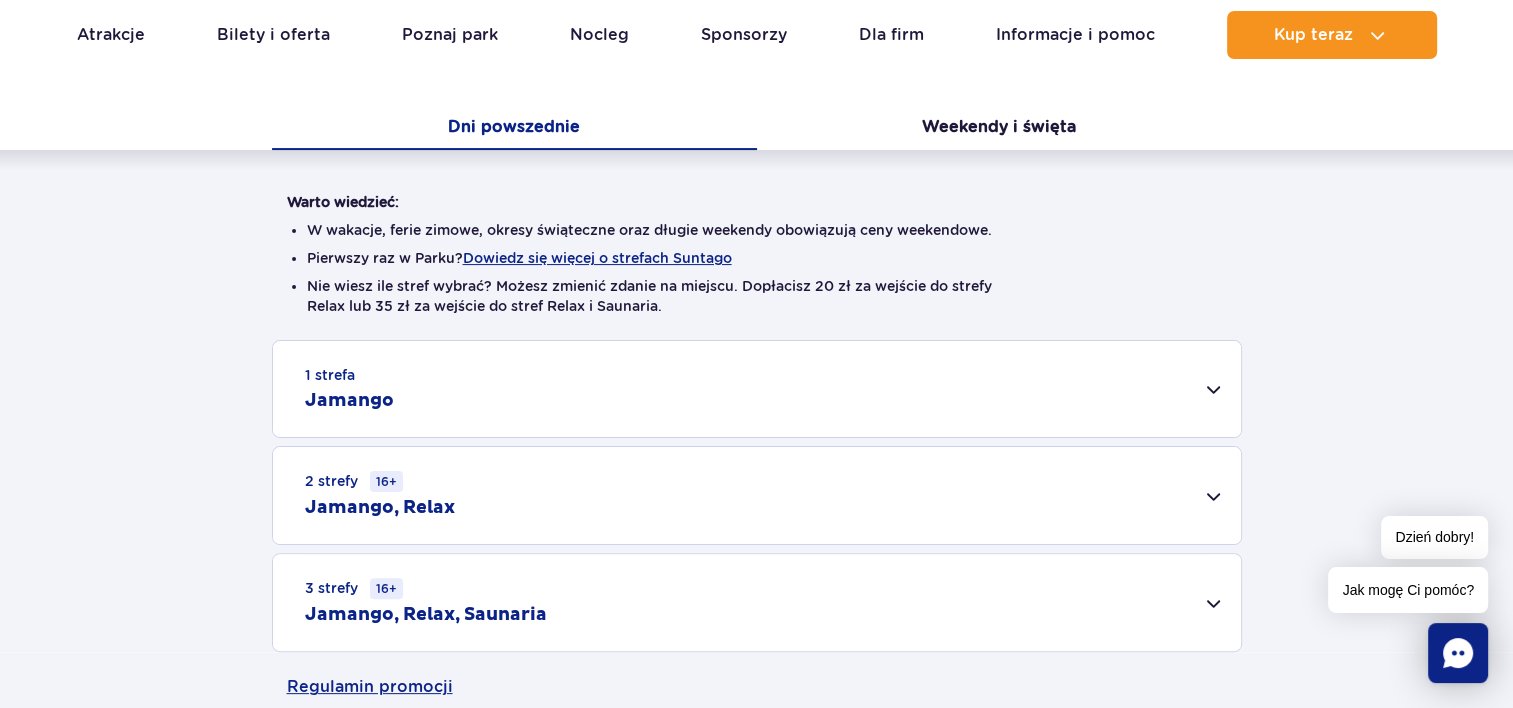 click on "1 strefa
Jamango" at bounding box center (757, 389) 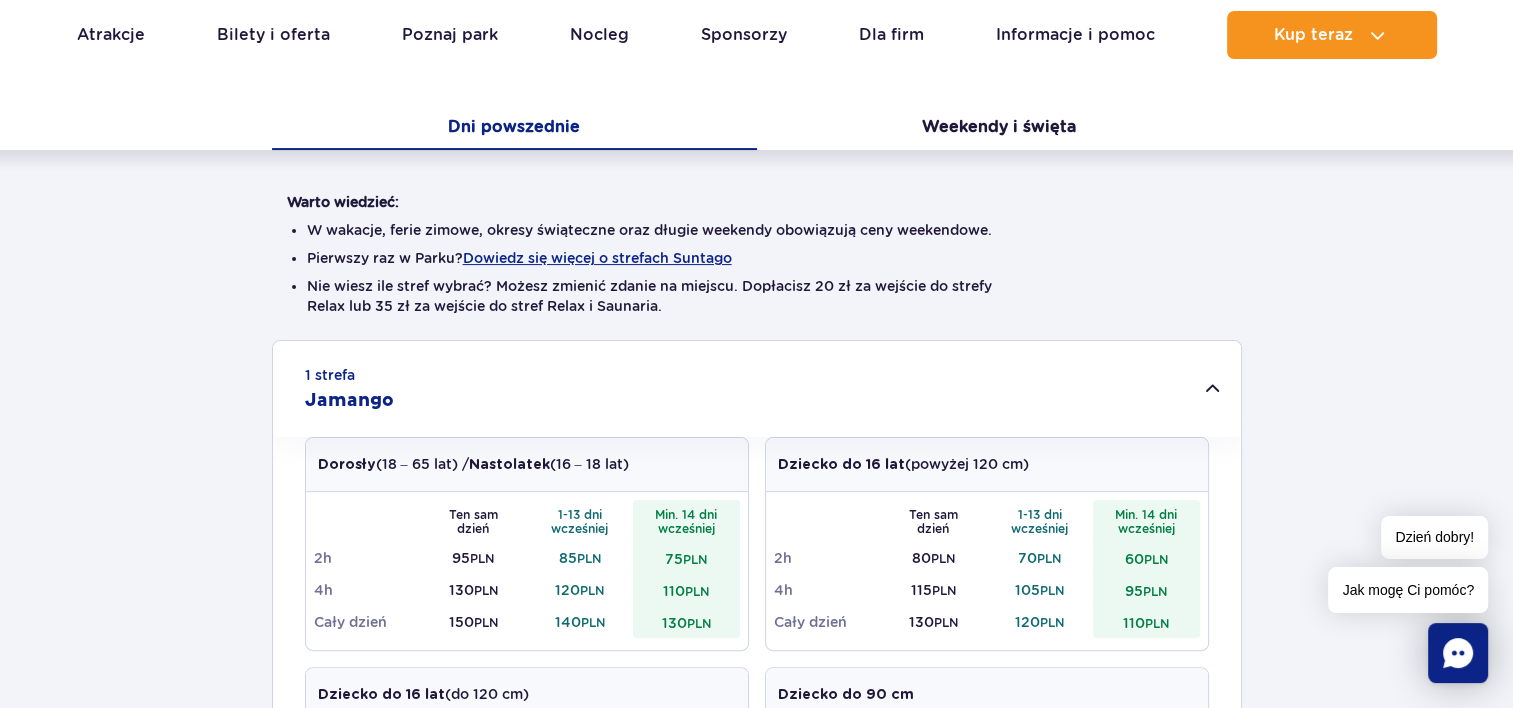 click on "1 strefa
Jamango" at bounding box center (757, 389) 